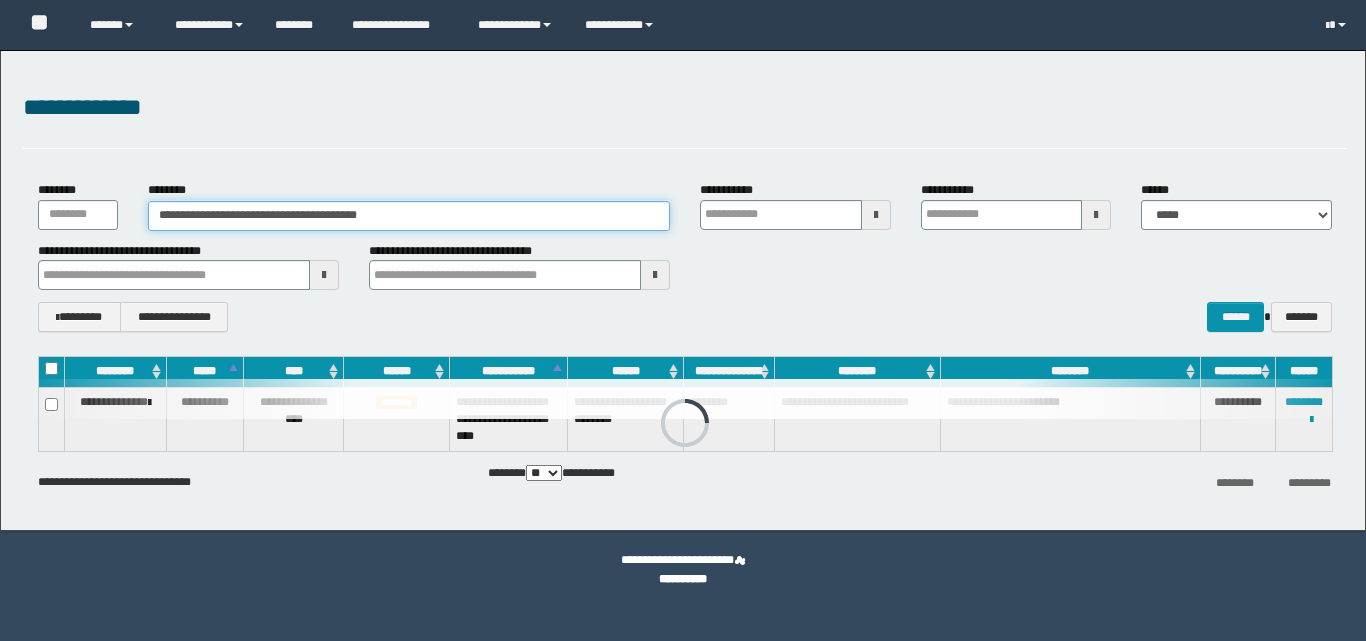 scroll, scrollTop: 0, scrollLeft: 0, axis: both 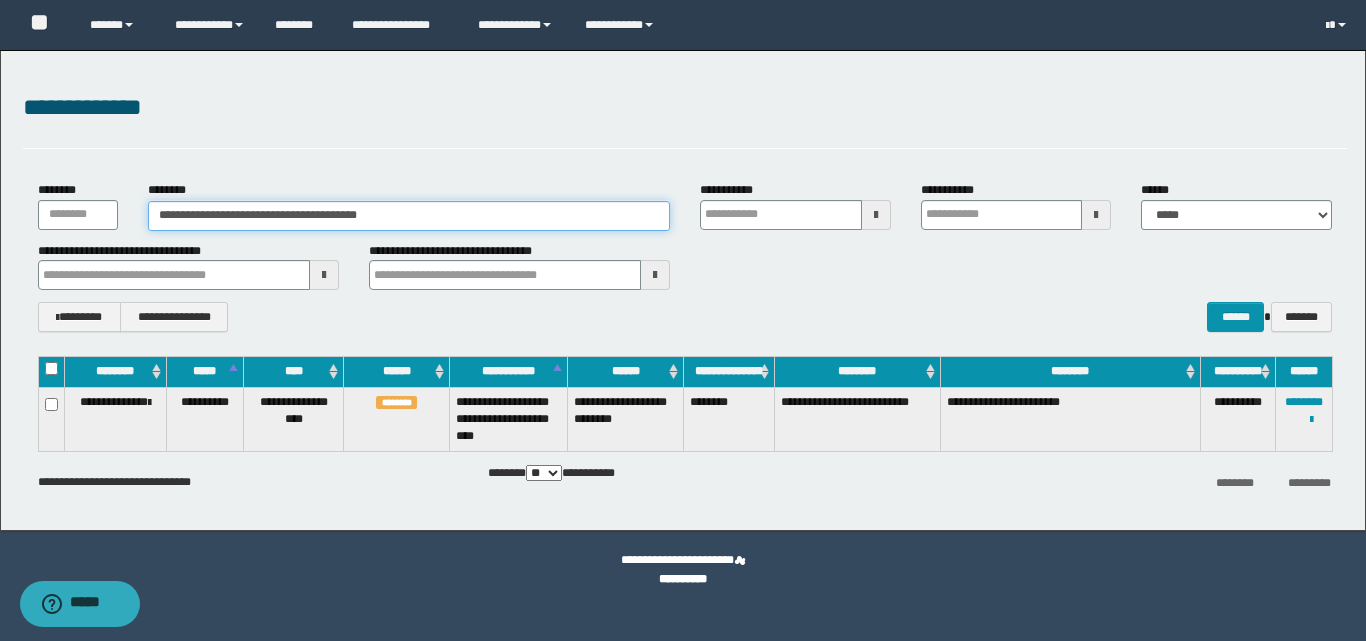 drag, startPoint x: 0, startPoint y: 0, endPoint x: 41, endPoint y: 215, distance: 218.87439 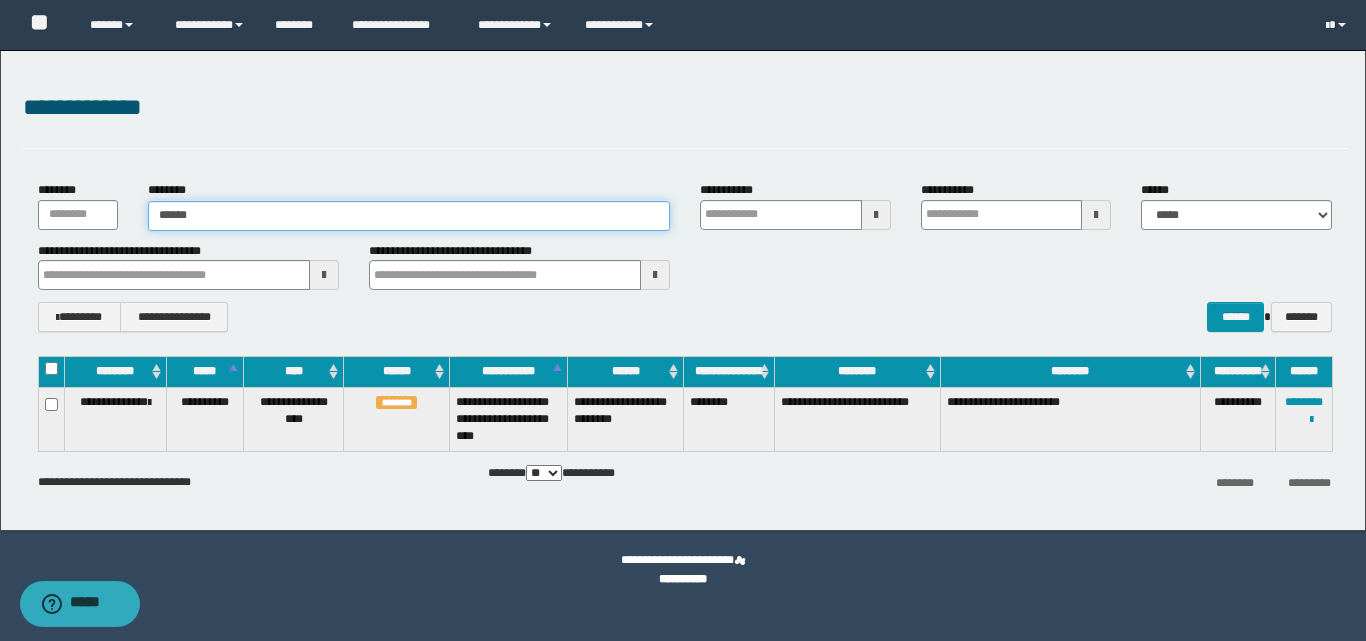 type on "*******" 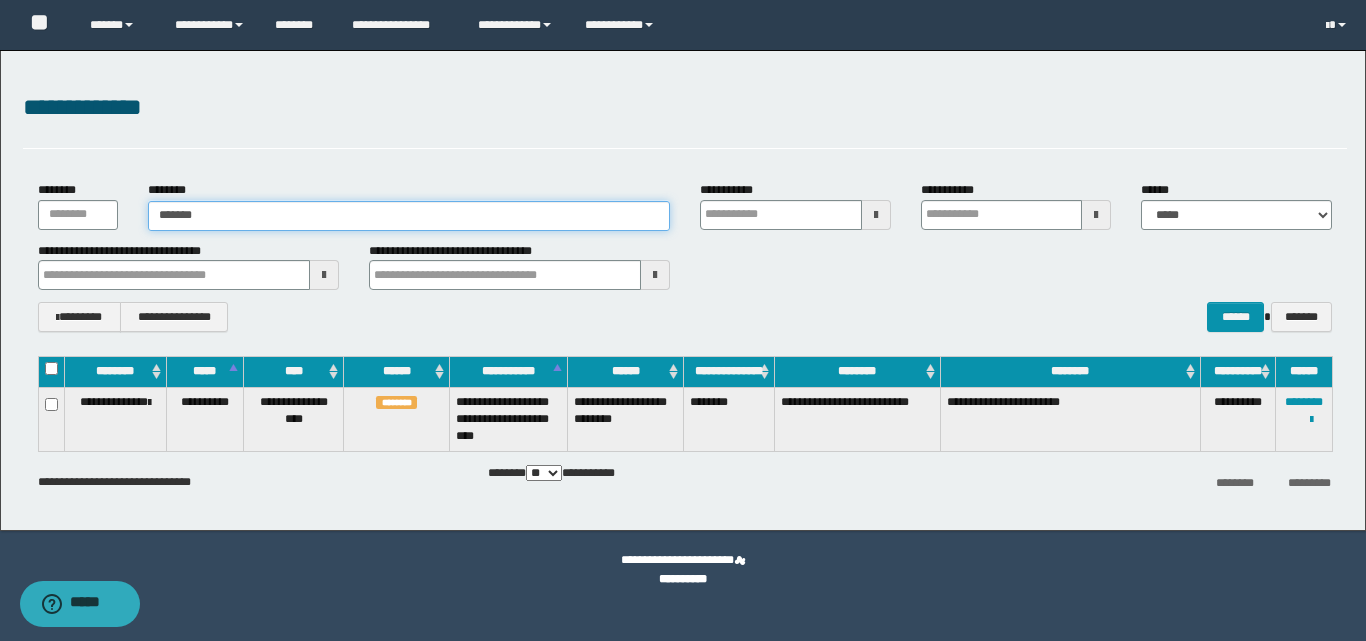 type on "*******" 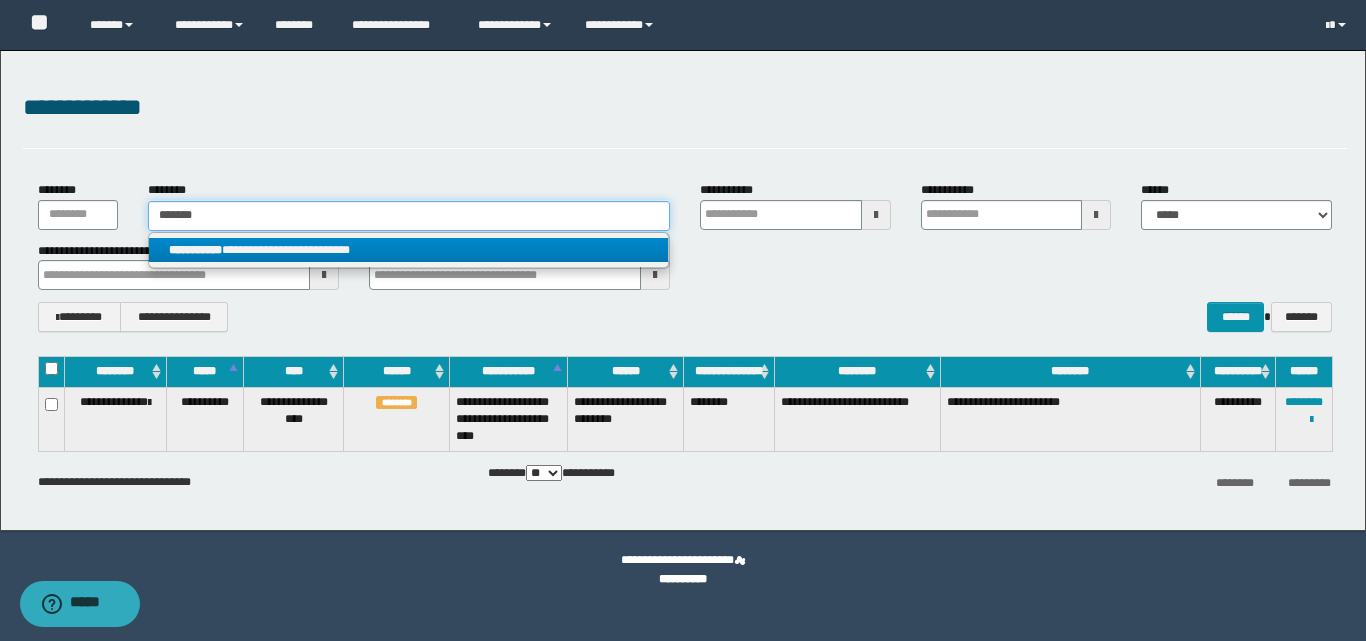 type on "*******" 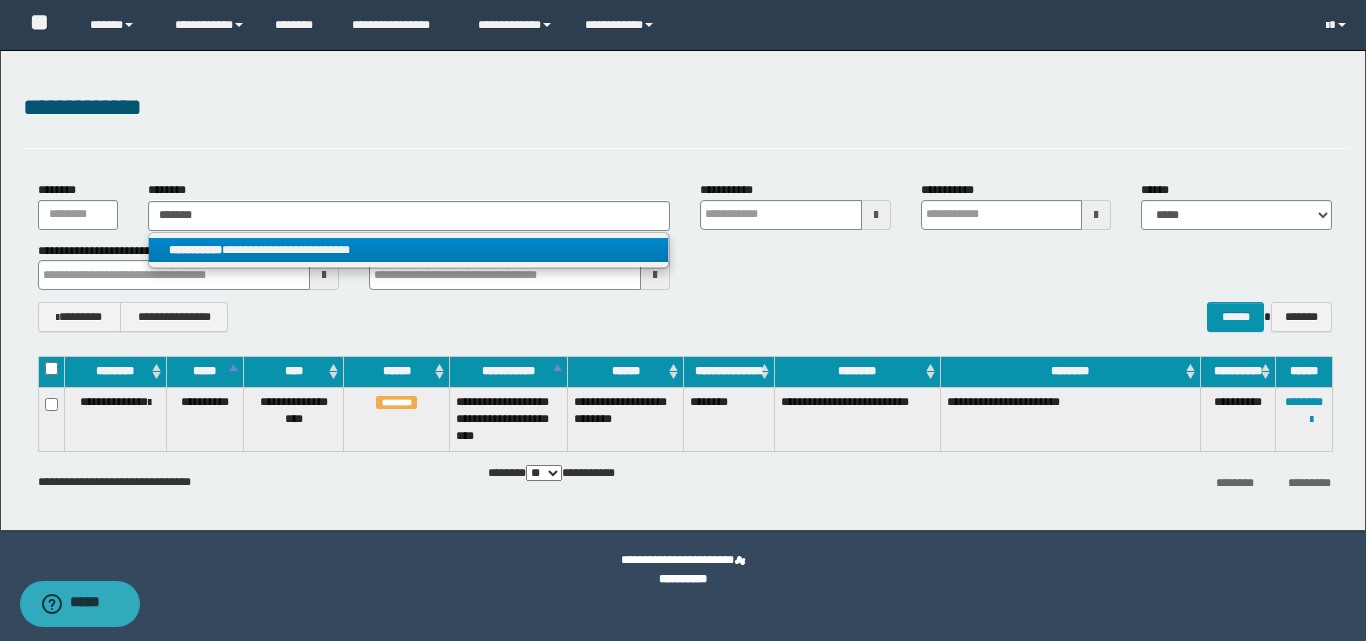 click on "**********" at bounding box center (408, 250) 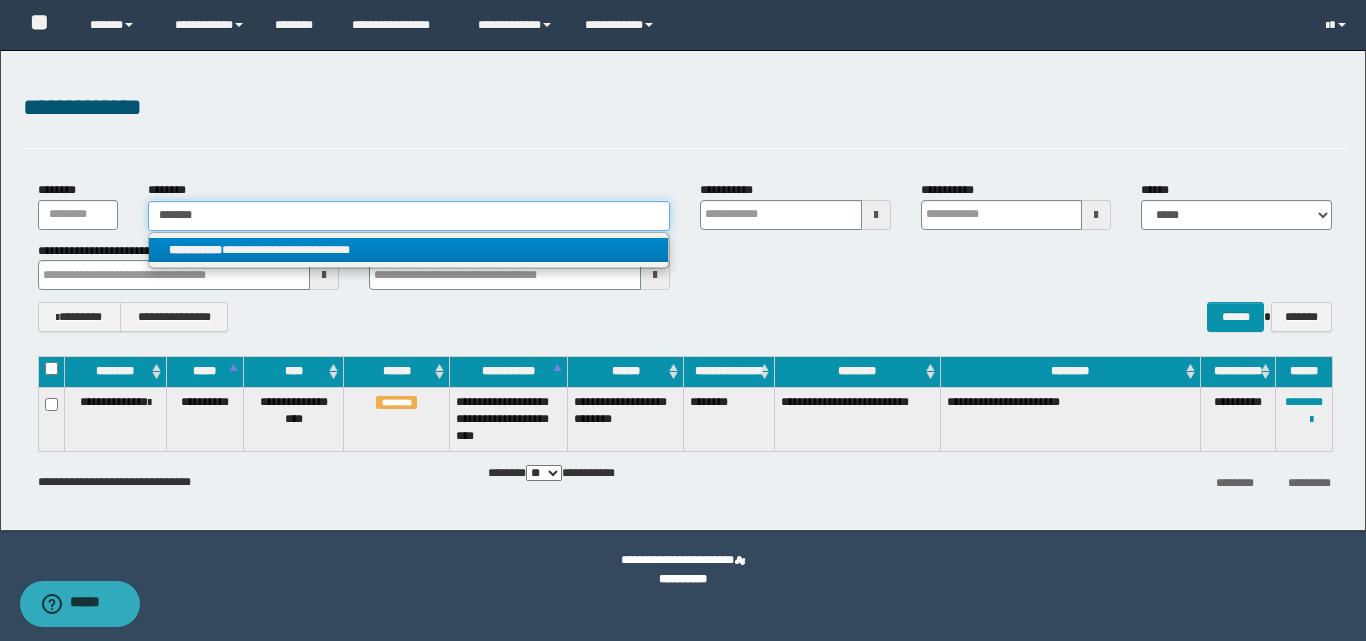 type 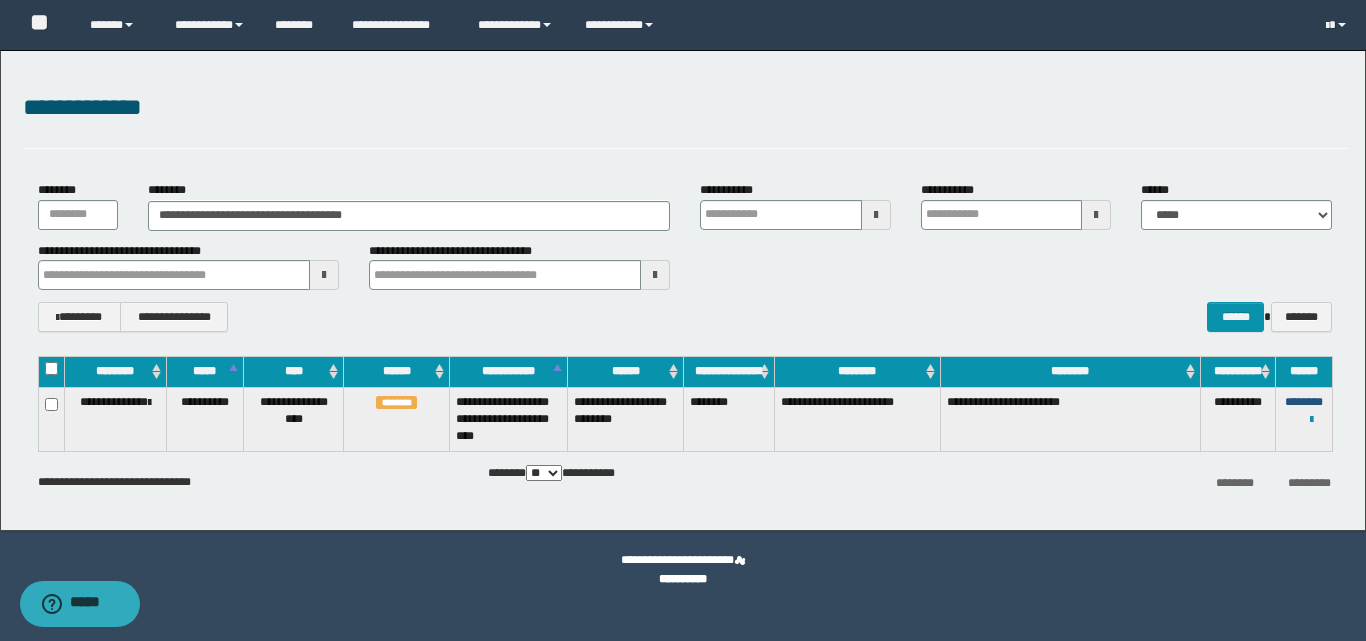 click on "********" at bounding box center [1304, 402] 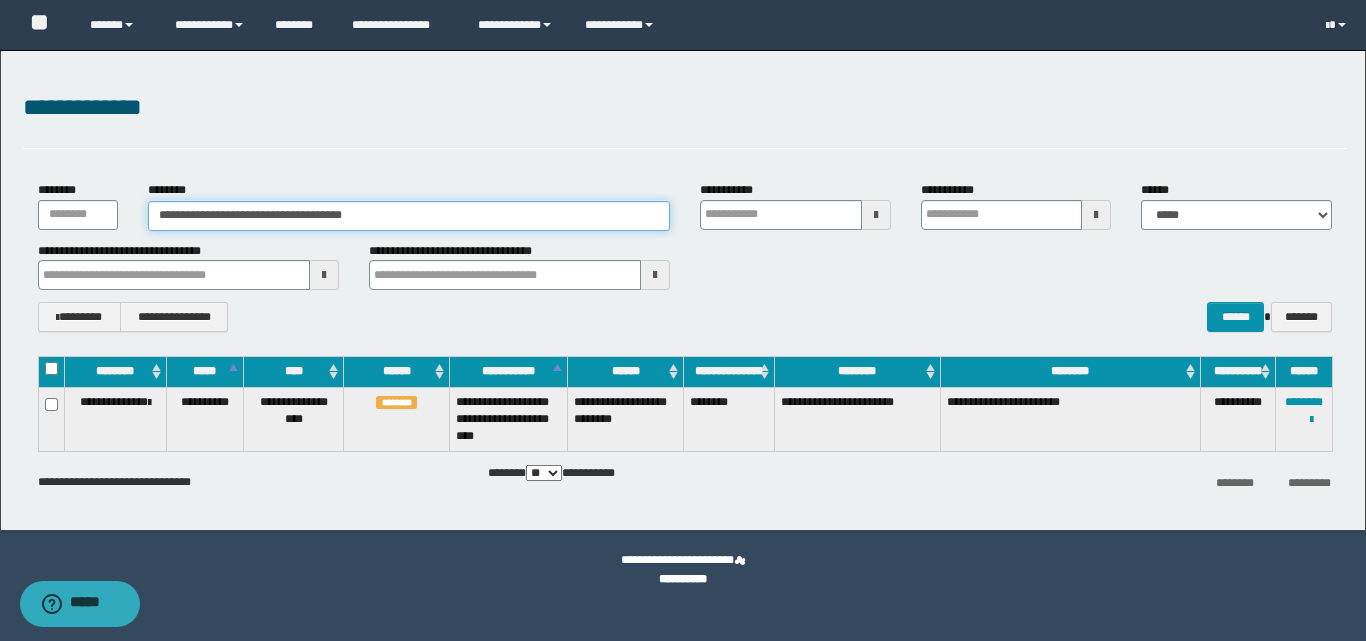 drag, startPoint x: 420, startPoint y: 216, endPoint x: 115, endPoint y: 223, distance: 305.08032 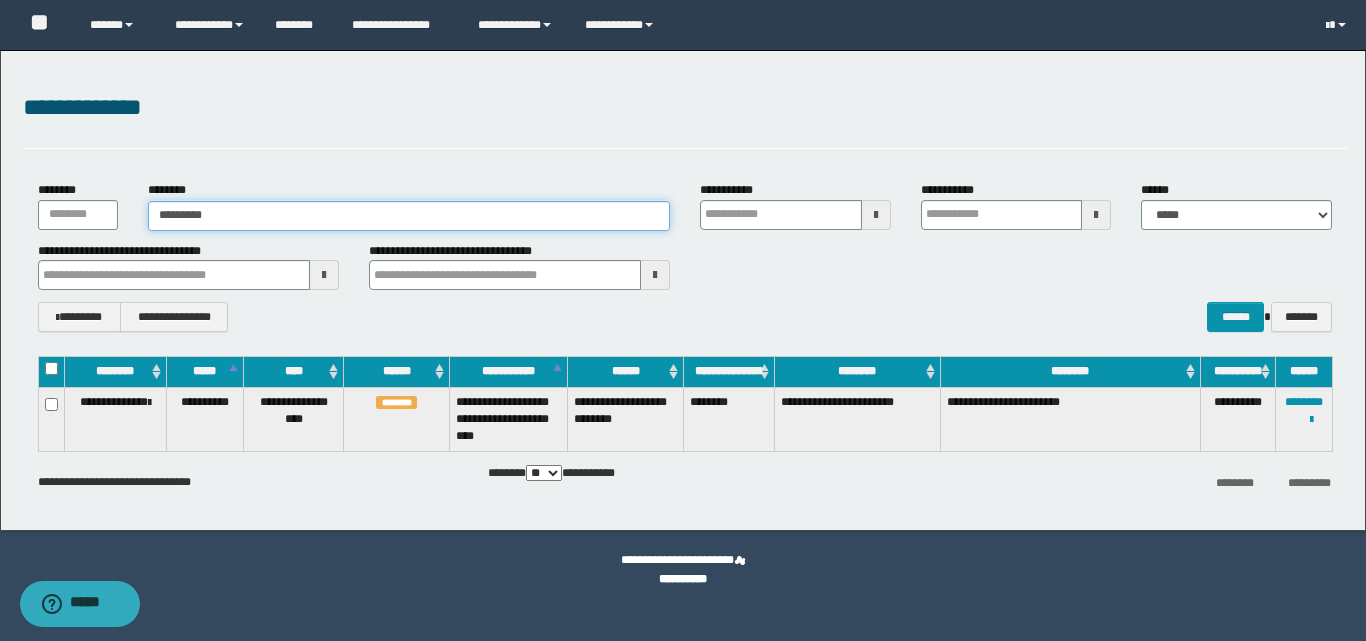 click on "*********" at bounding box center [409, 216] 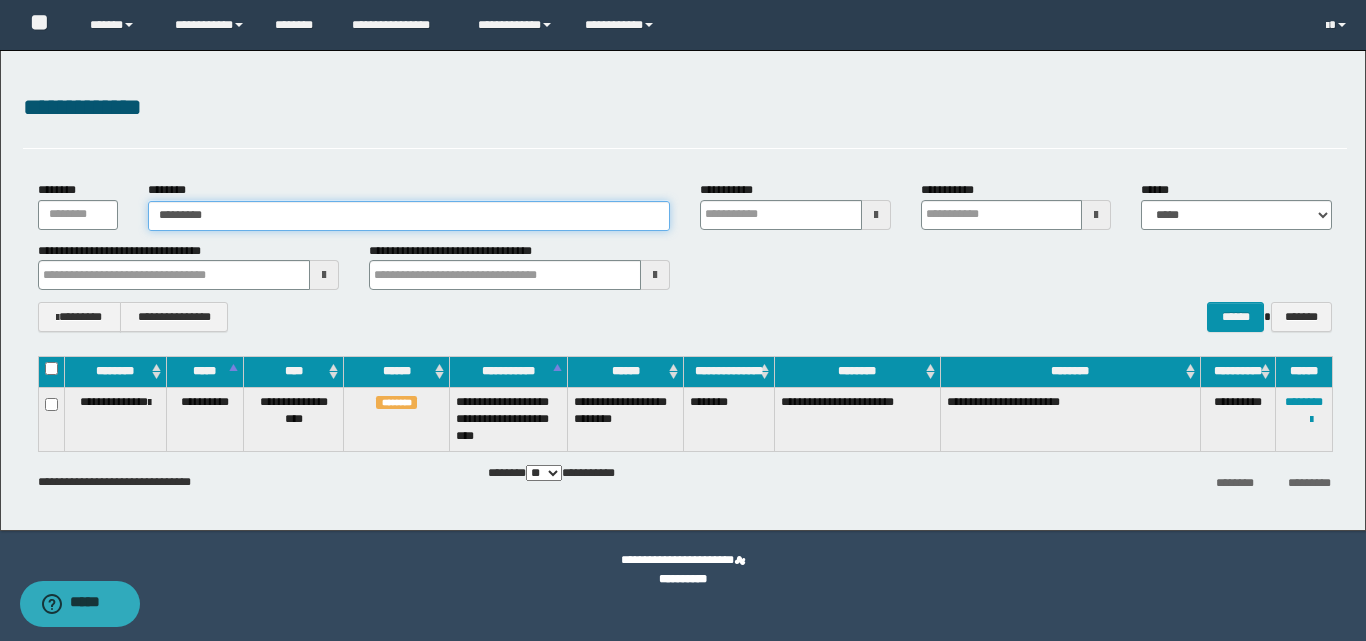 drag, startPoint x: 252, startPoint y: 216, endPoint x: 127, endPoint y: 235, distance: 126.43575 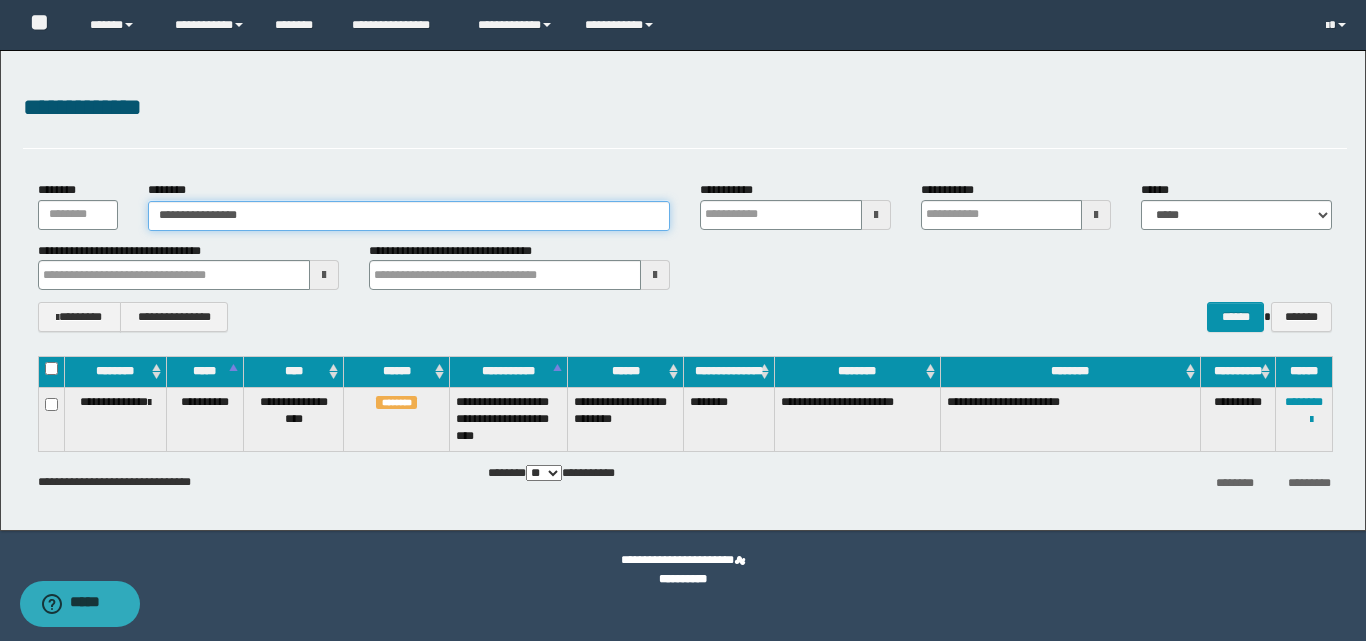 type on "**********" 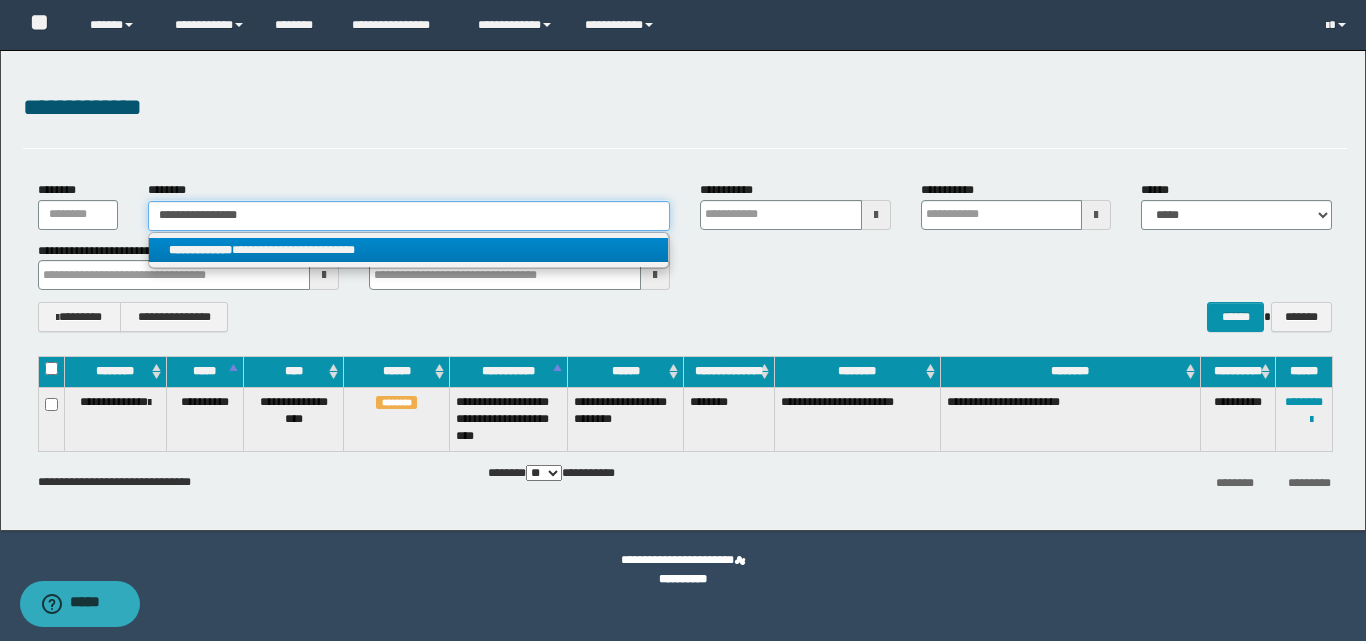 type on "**********" 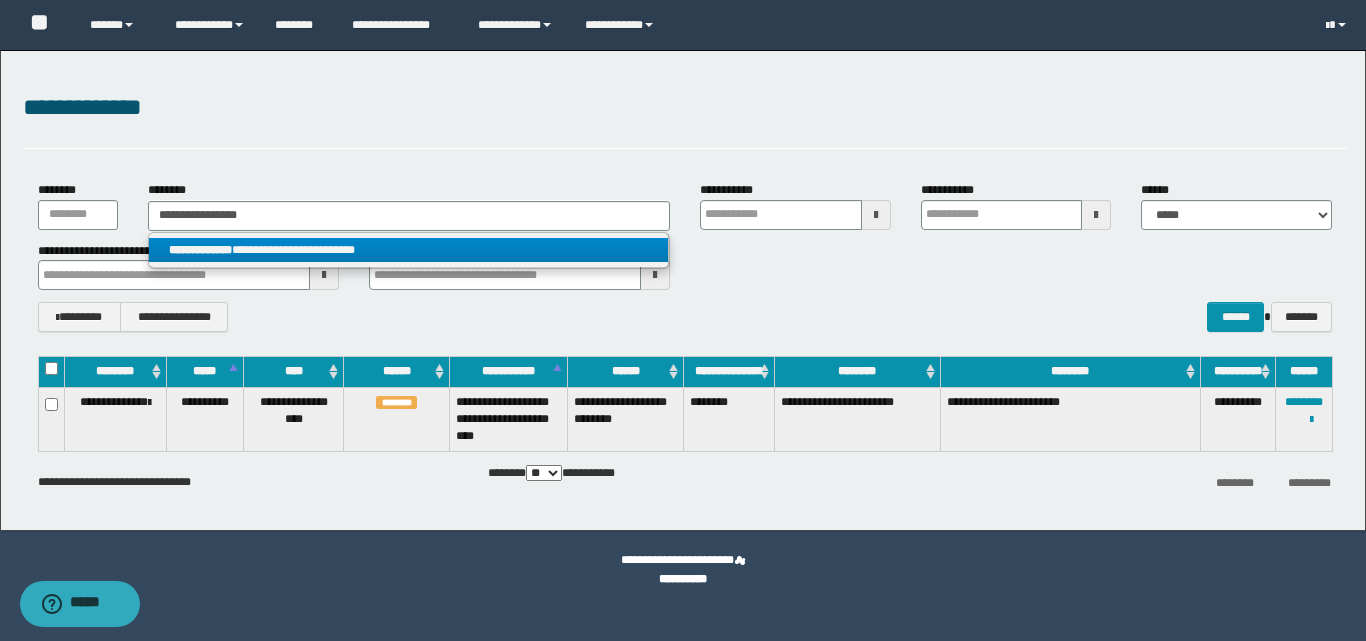 click on "**********" at bounding box center (408, 250) 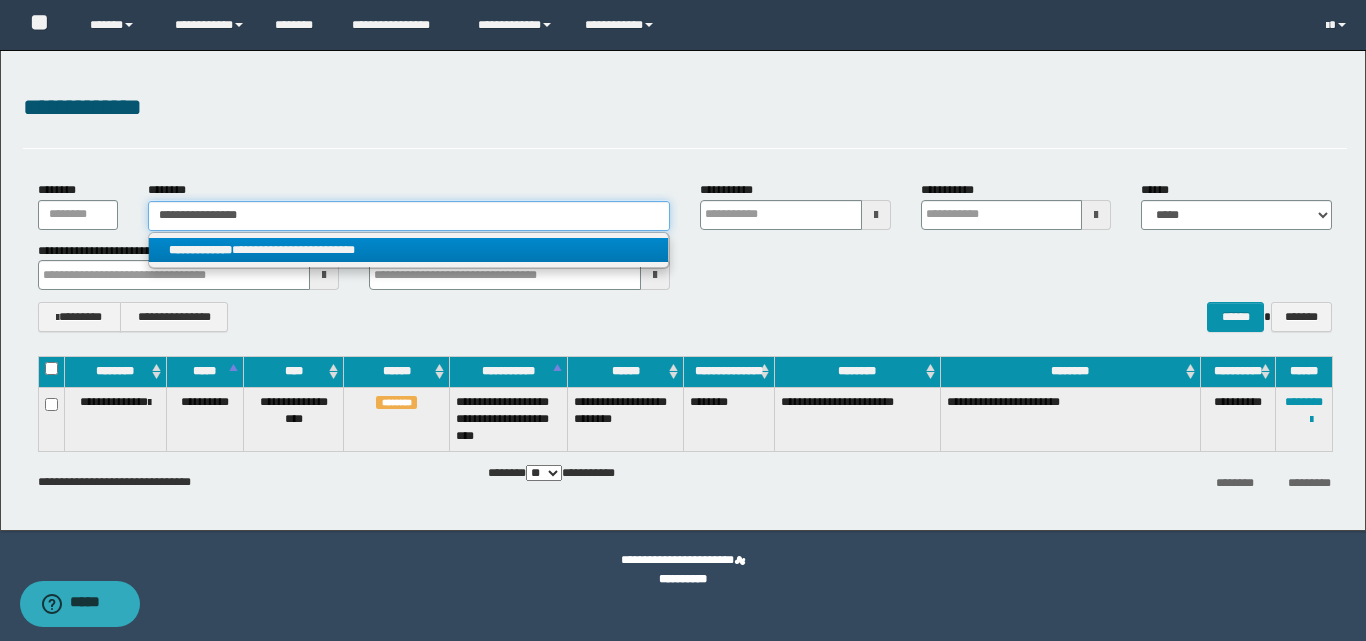 type 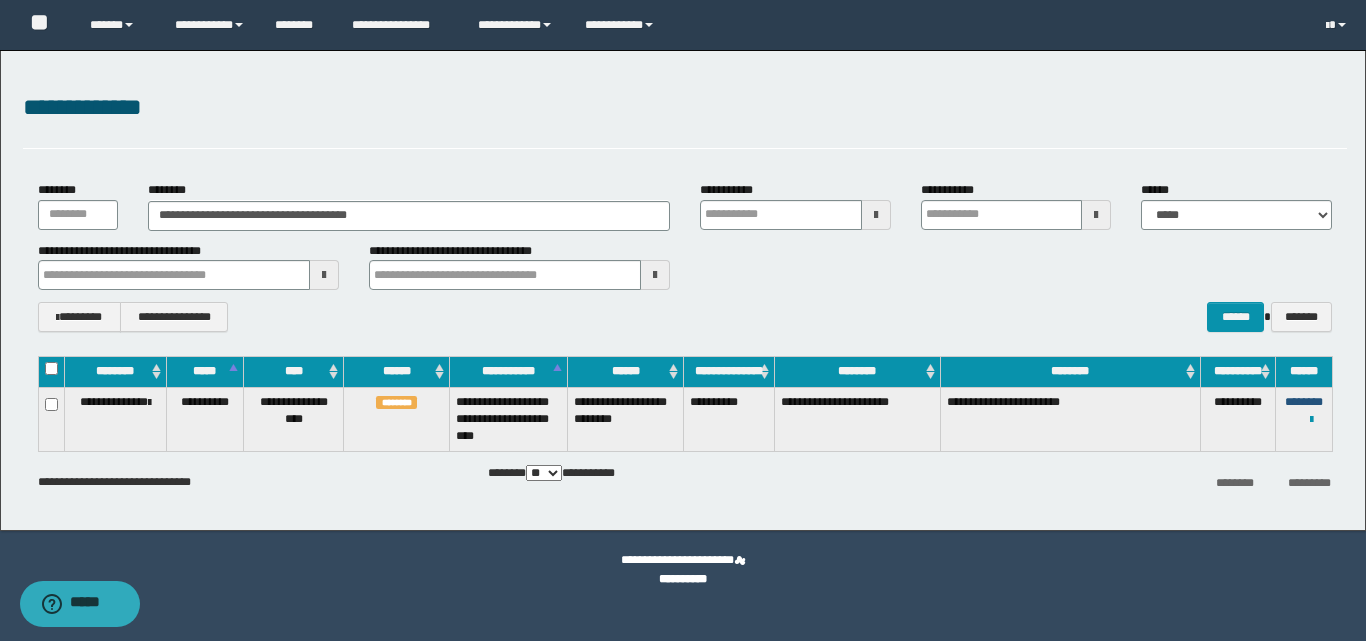 click on "********" at bounding box center [1304, 402] 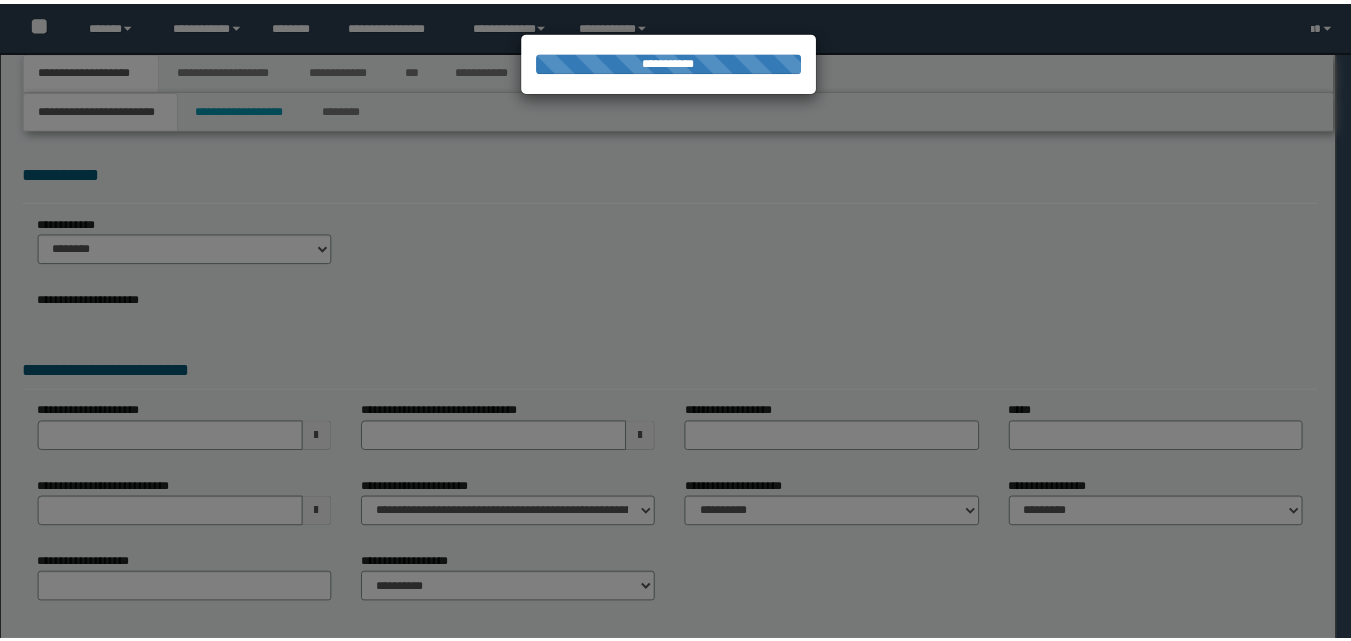 scroll, scrollTop: 0, scrollLeft: 0, axis: both 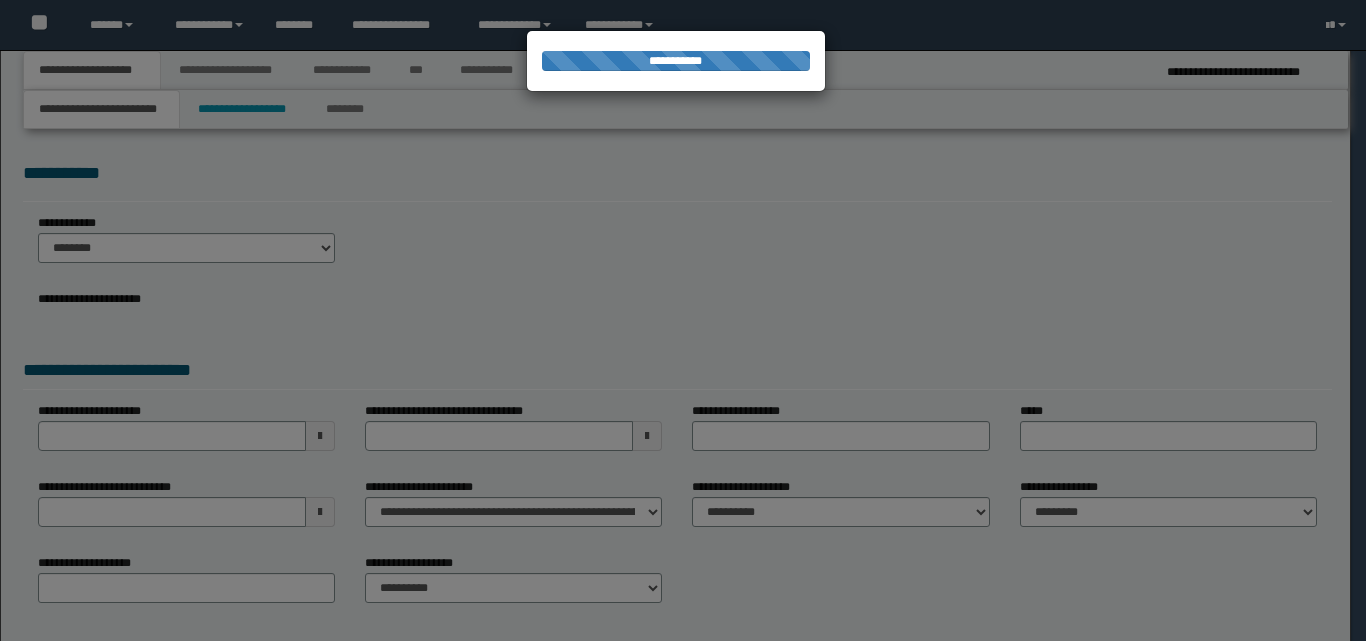 select on "*" 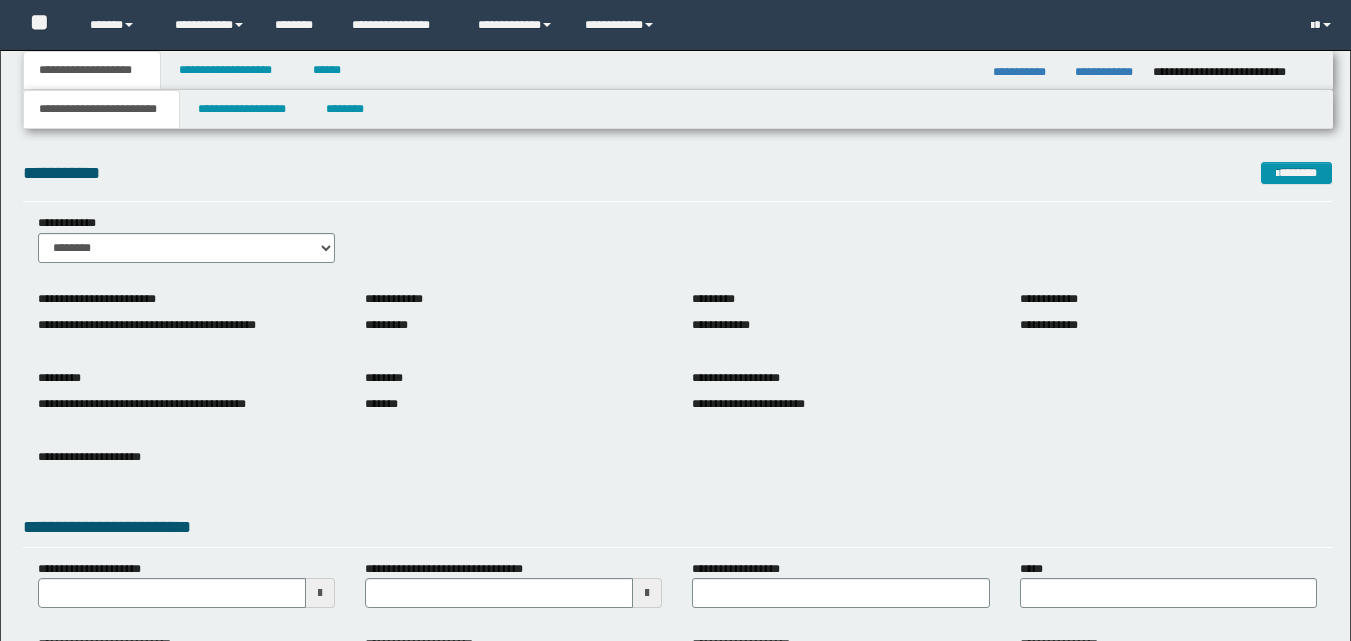 scroll, scrollTop: 0, scrollLeft: 0, axis: both 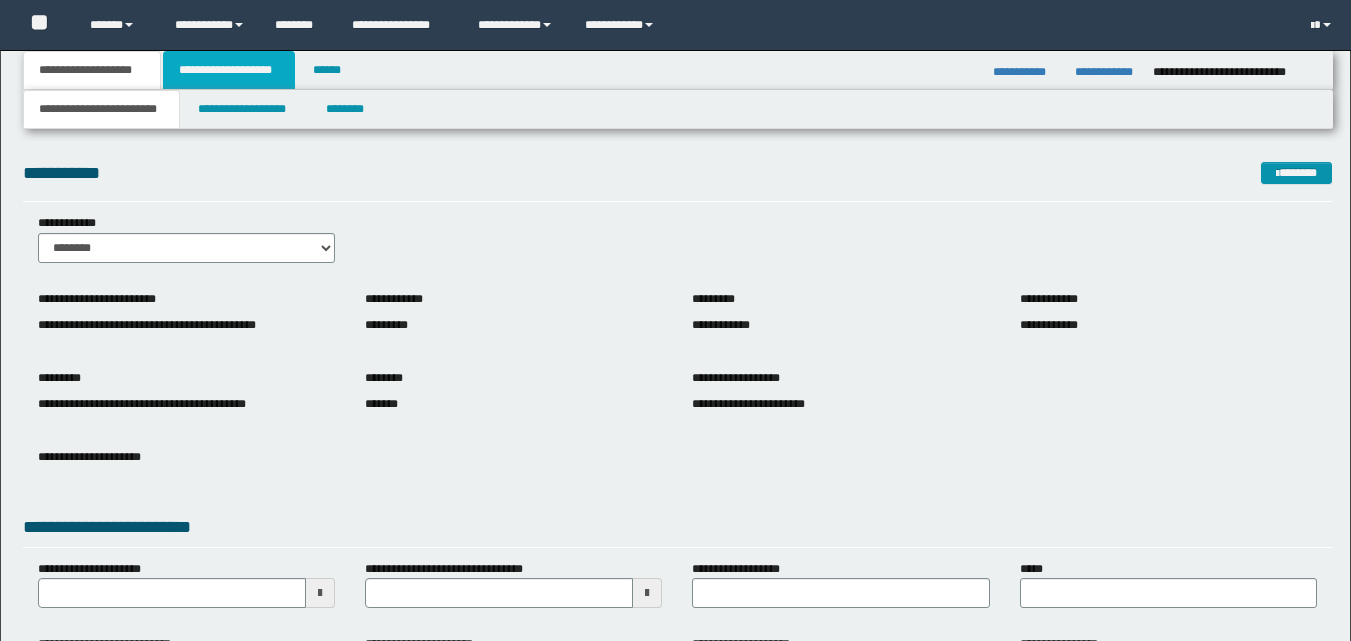 click on "**********" at bounding box center [229, 70] 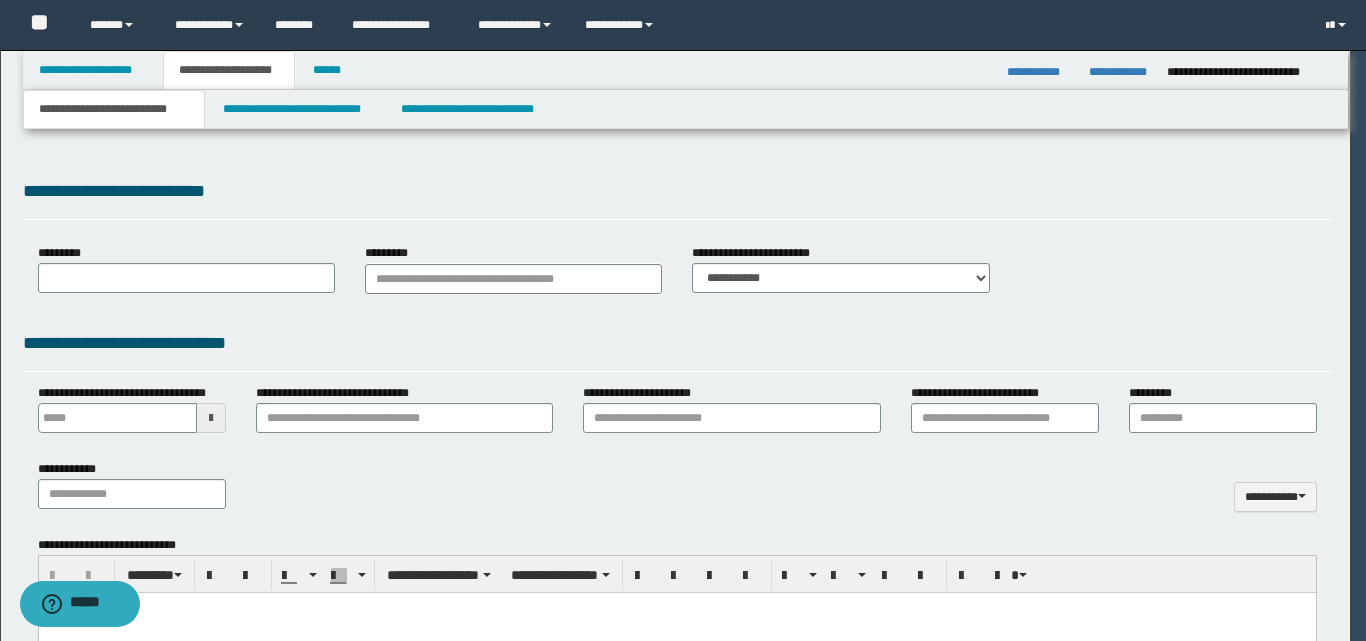 type 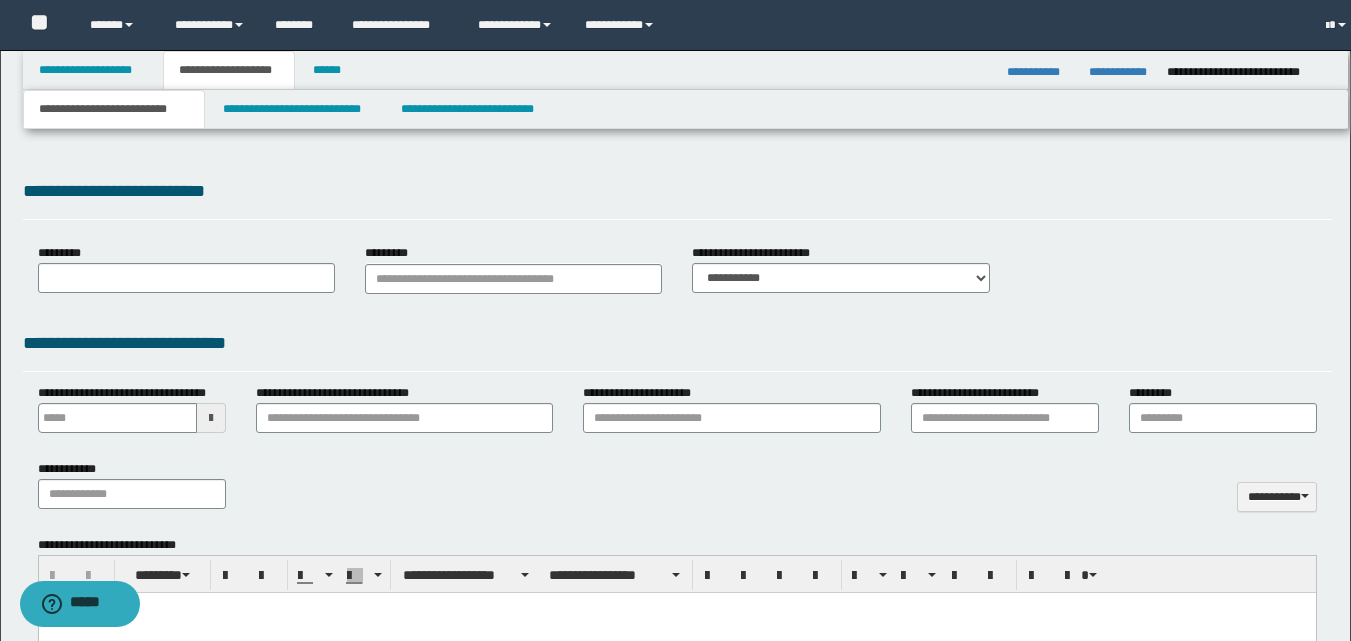 select on "*" 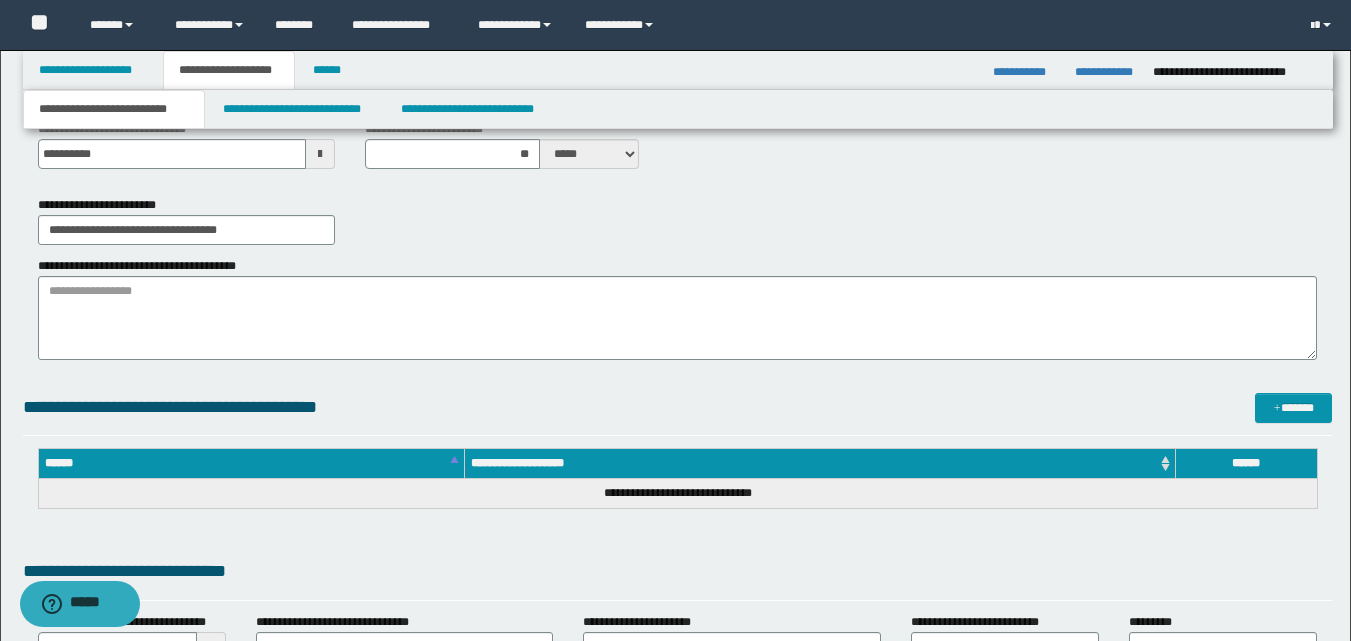 scroll, scrollTop: 400, scrollLeft: 0, axis: vertical 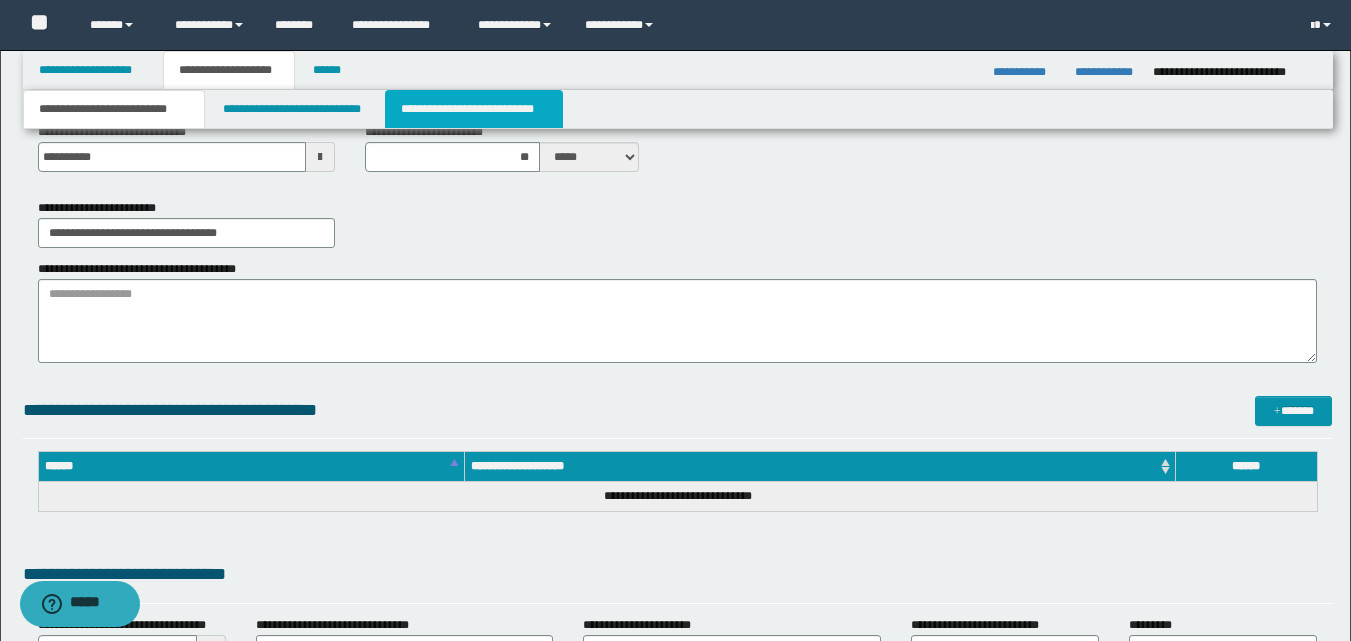 click on "**********" at bounding box center [474, 109] 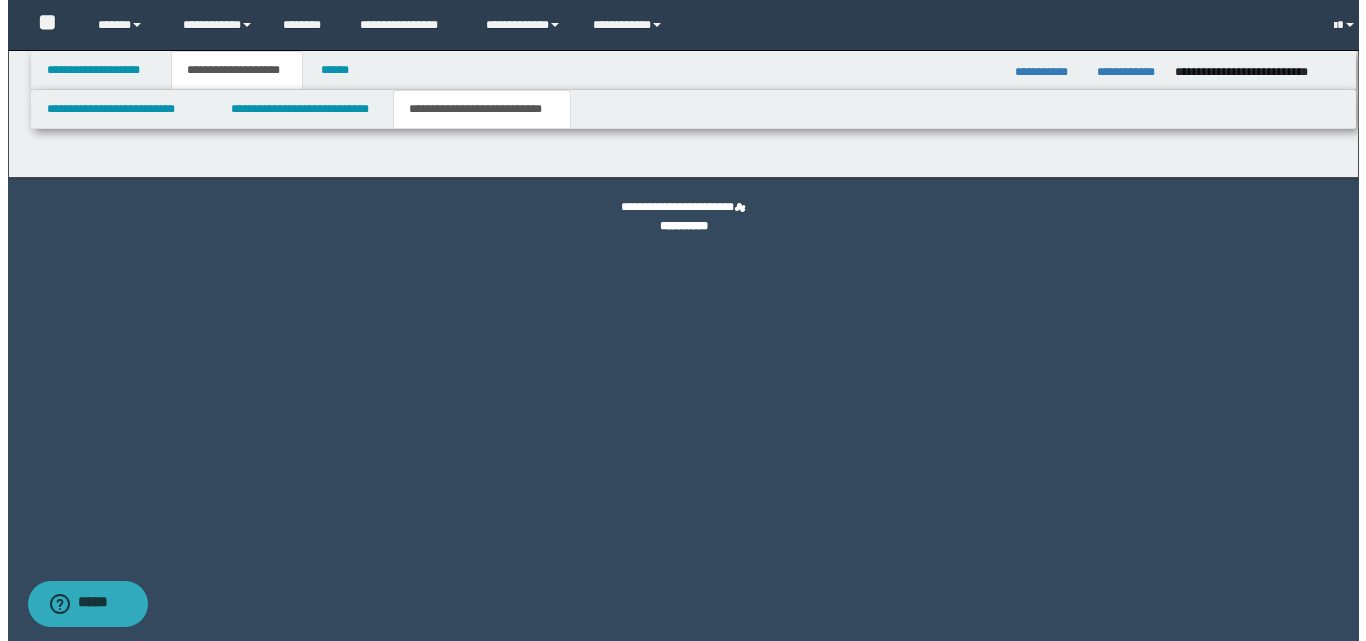 scroll, scrollTop: 0, scrollLeft: 0, axis: both 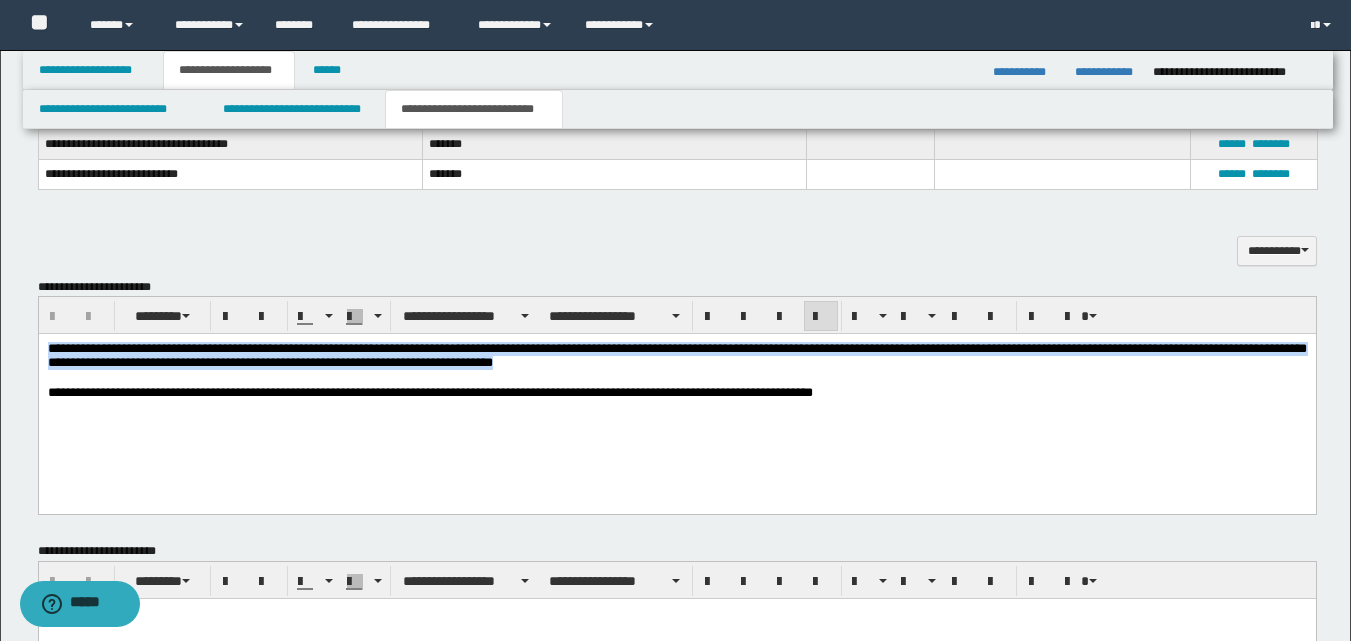drag, startPoint x: 48, startPoint y: 347, endPoint x: 893, endPoint y: 364, distance: 845.17096 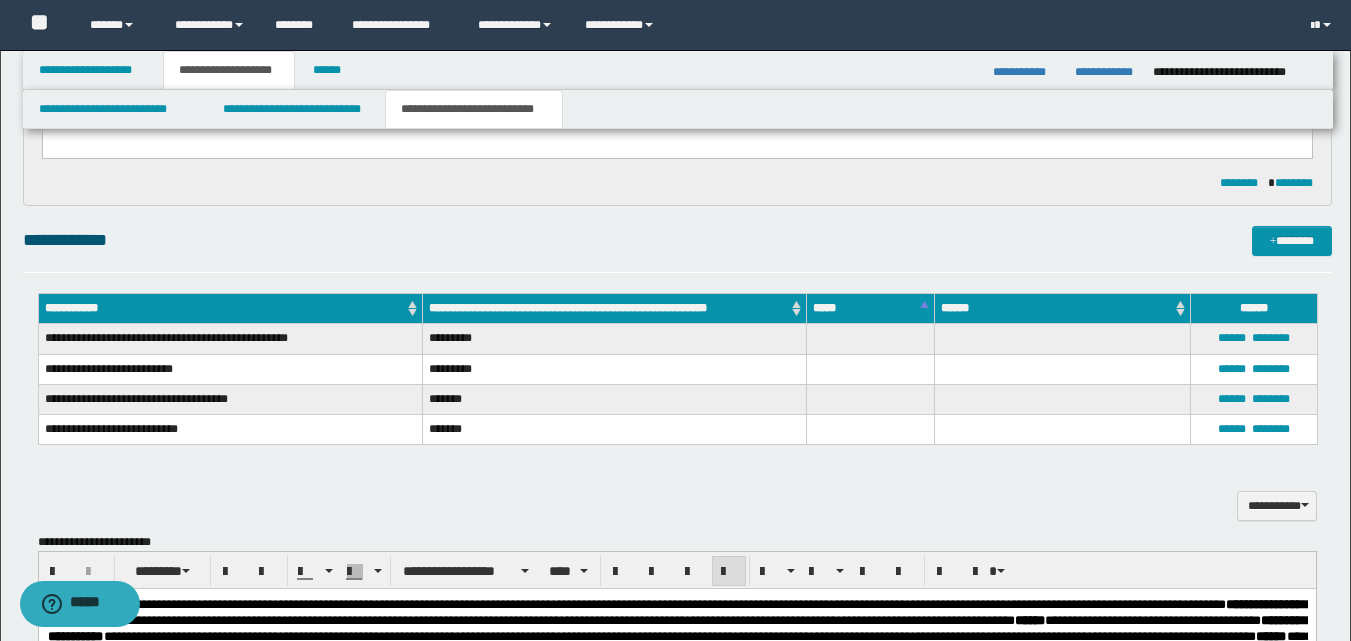 scroll, scrollTop: 300, scrollLeft: 0, axis: vertical 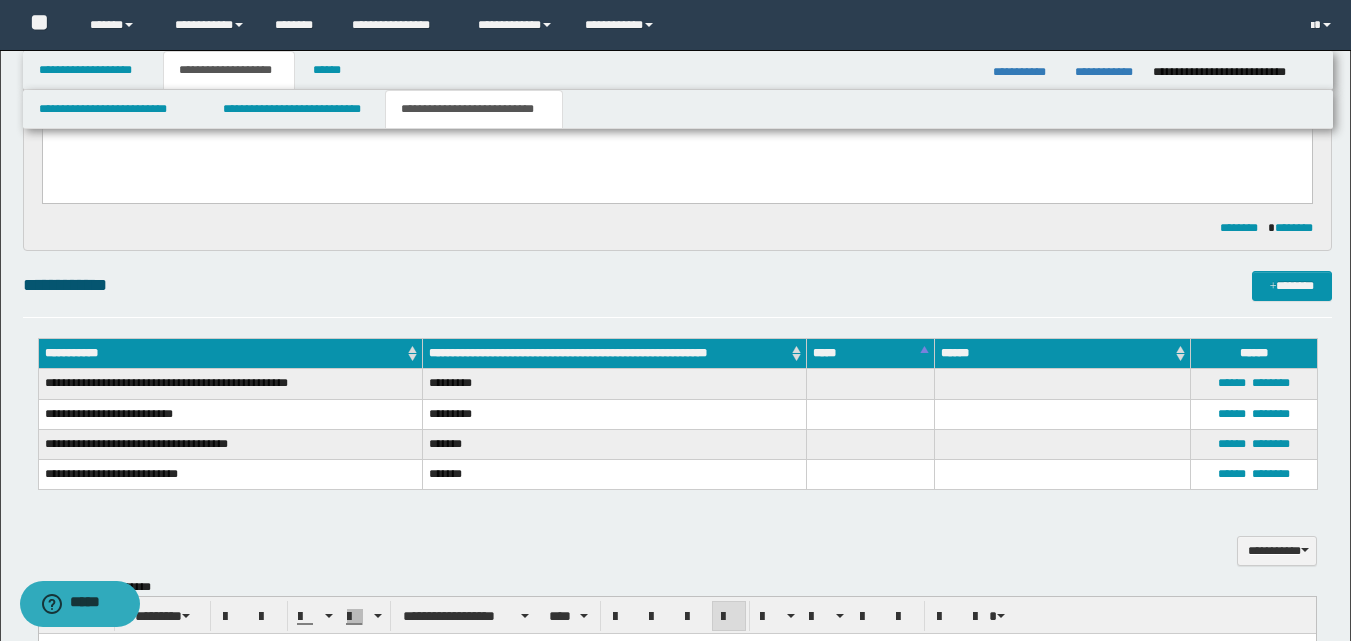 click on "******" at bounding box center [1232, 383] 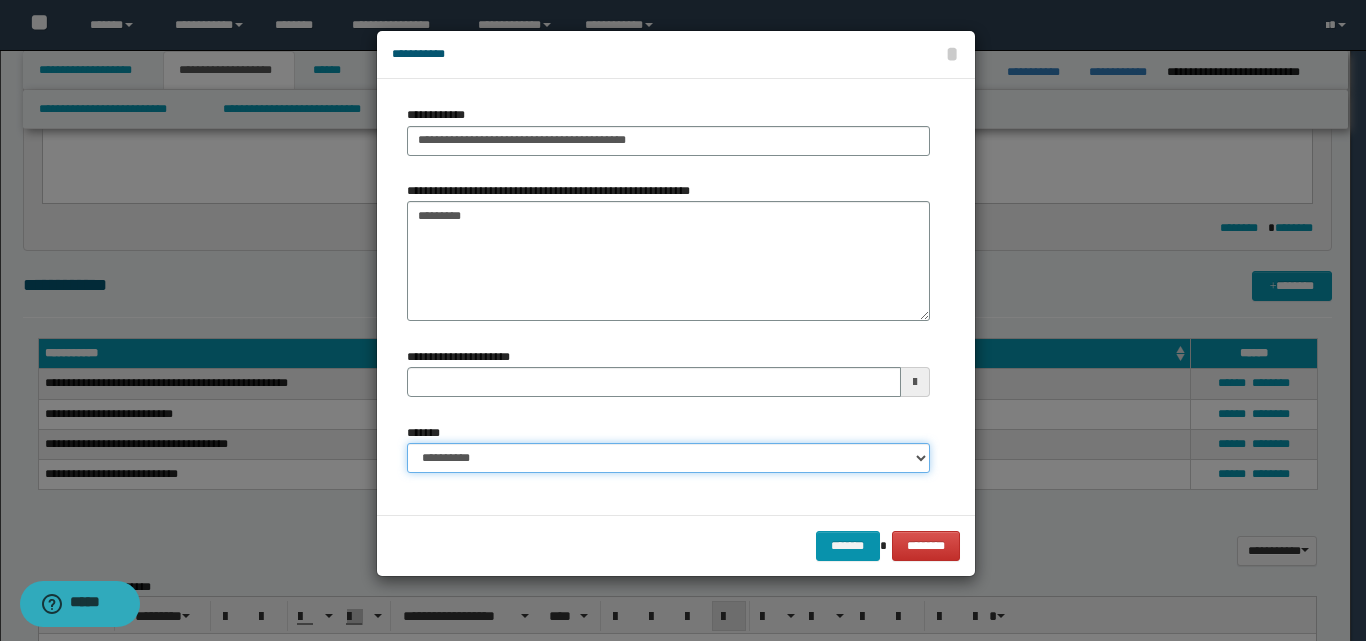 click on "**********" at bounding box center [668, 458] 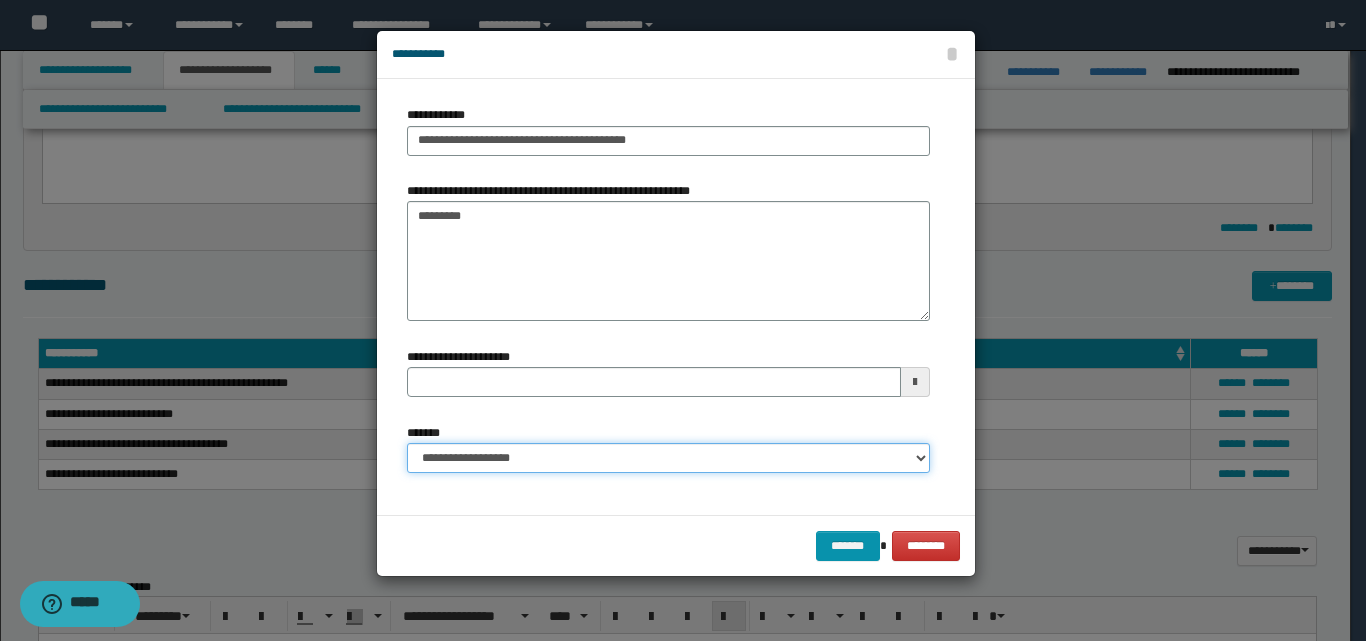 type 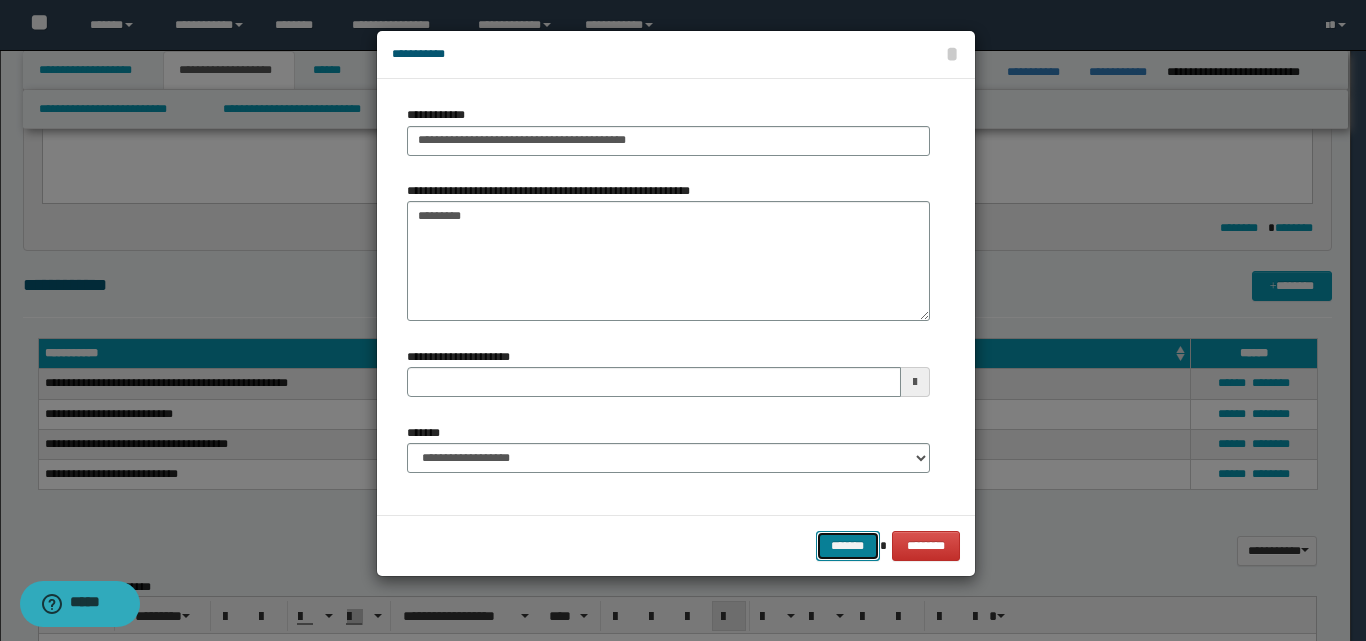 click on "*******" at bounding box center (848, 546) 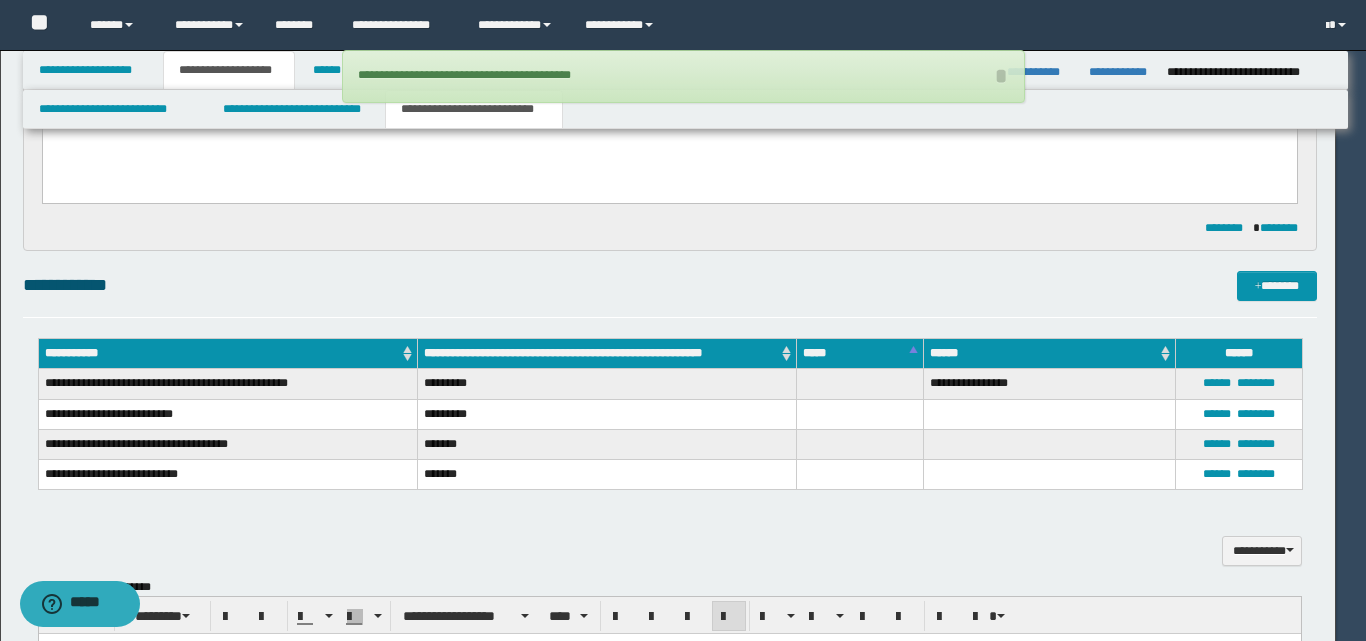 type 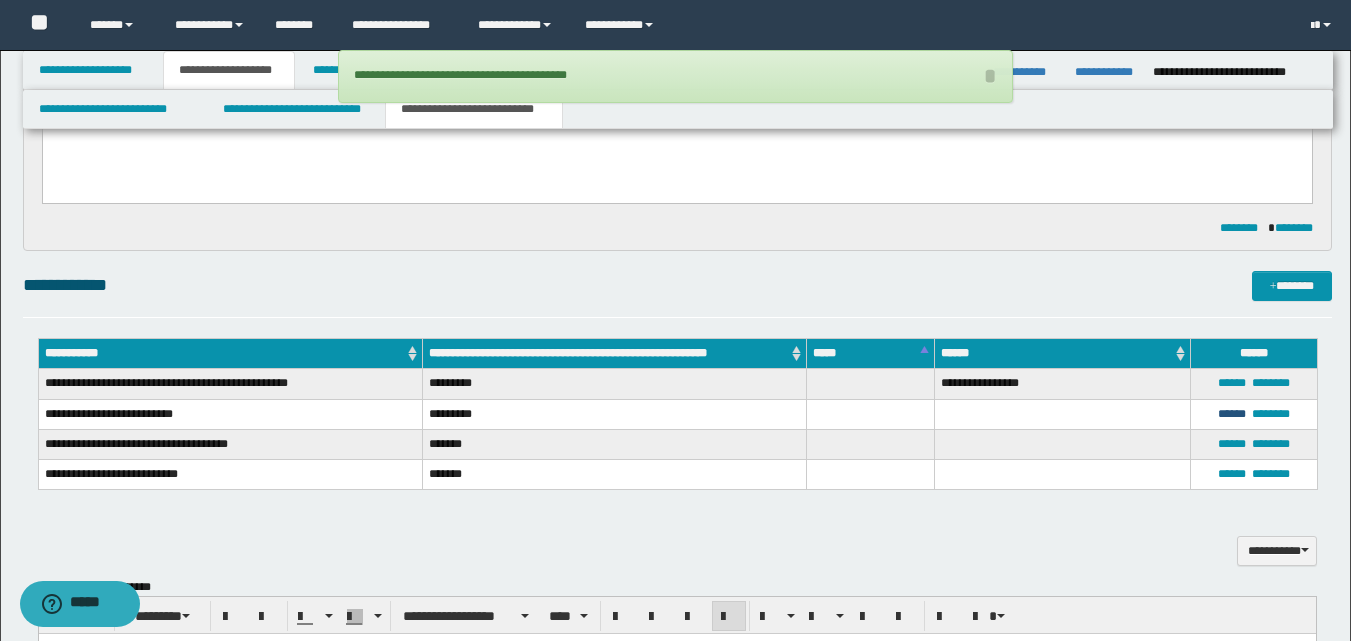 click on "******" at bounding box center (1232, 414) 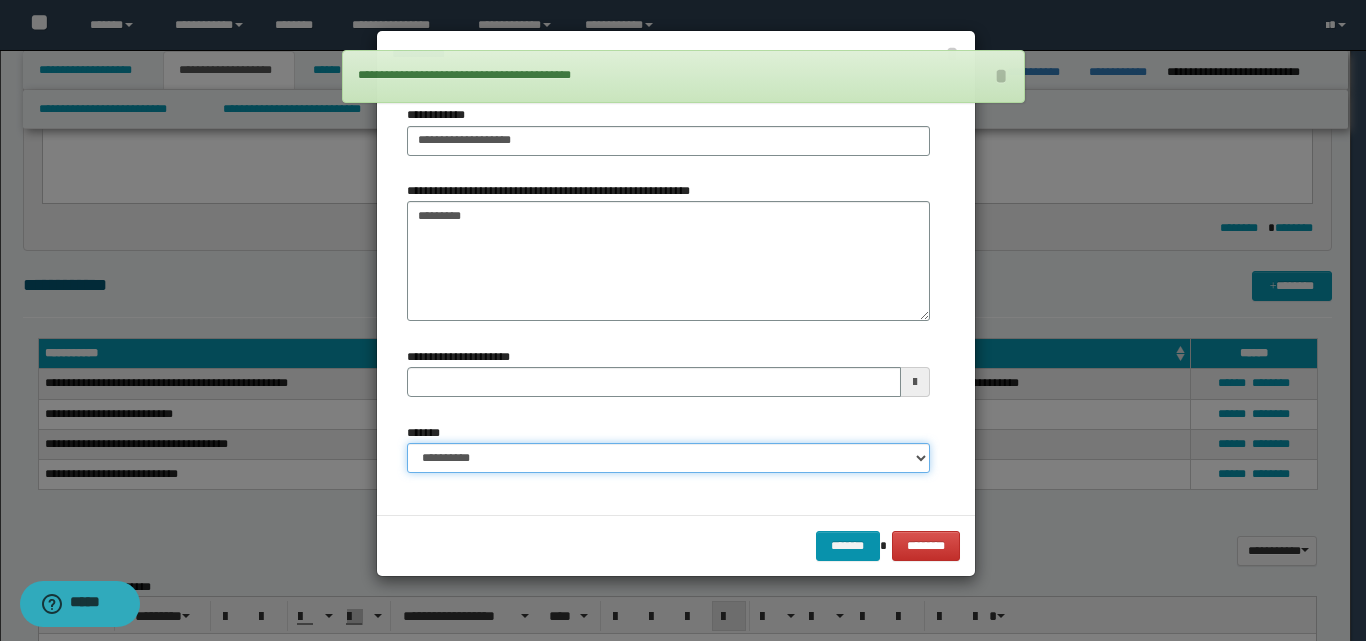 click on "**********" at bounding box center (668, 458) 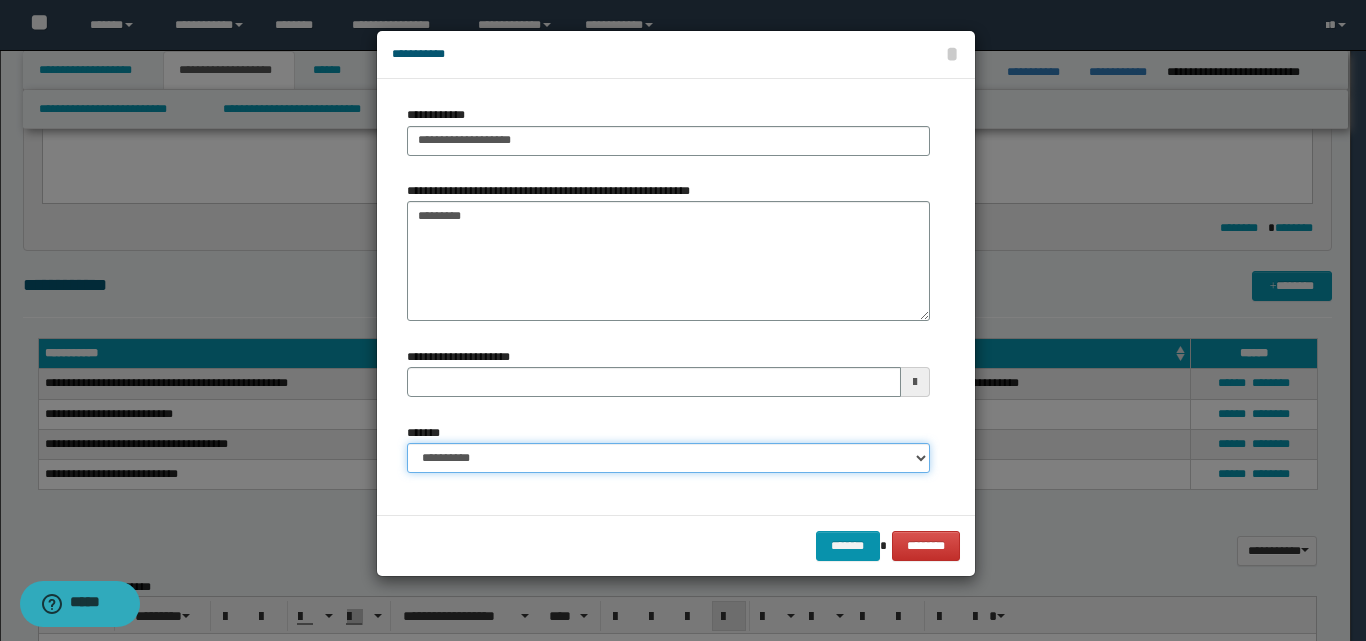 select on "*" 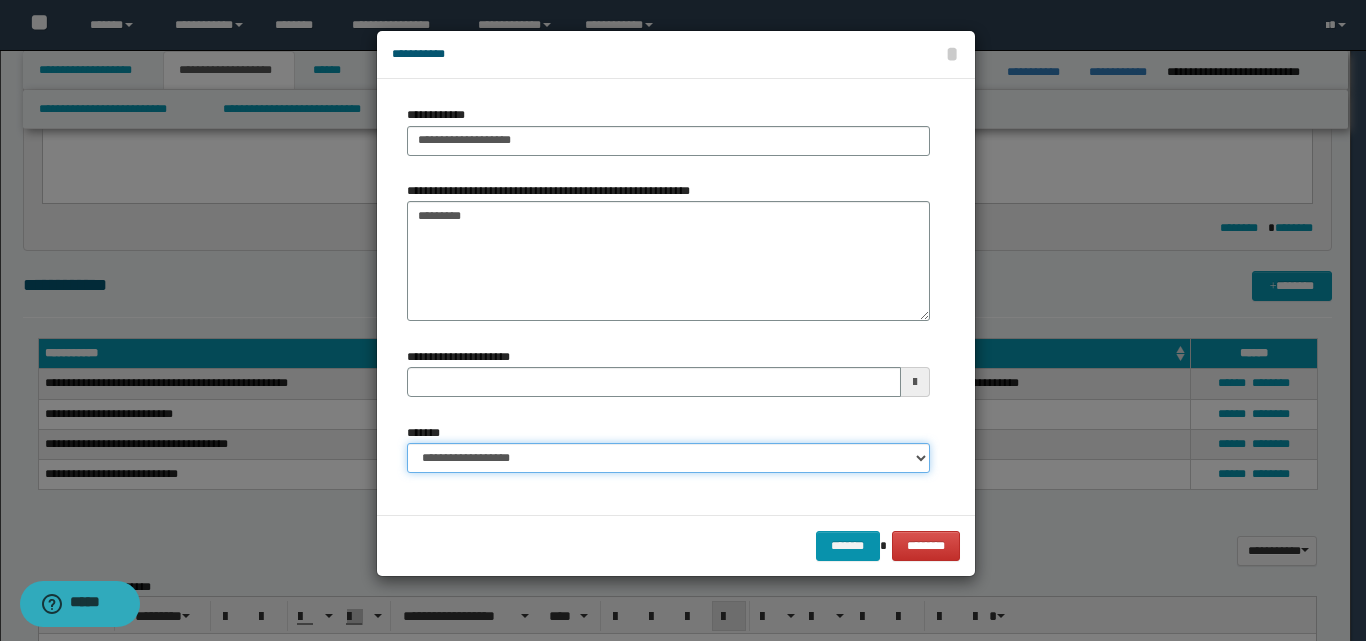 click on "**********" at bounding box center (668, 458) 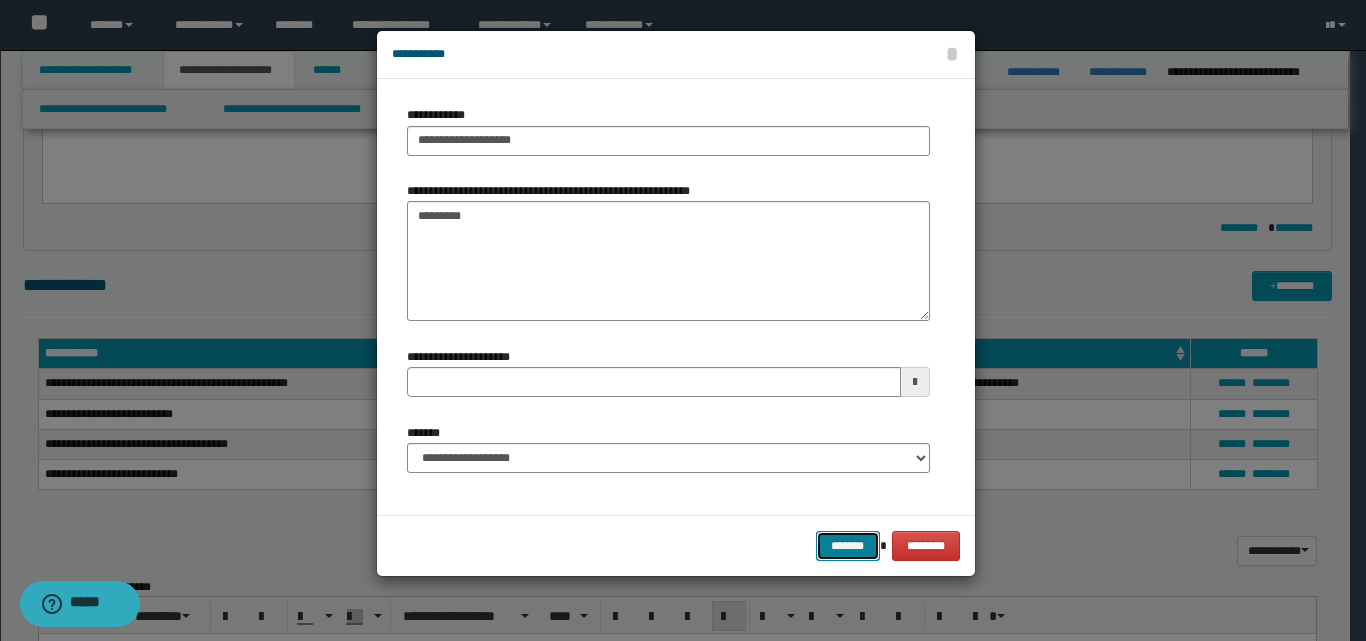 click on "*******" at bounding box center (848, 546) 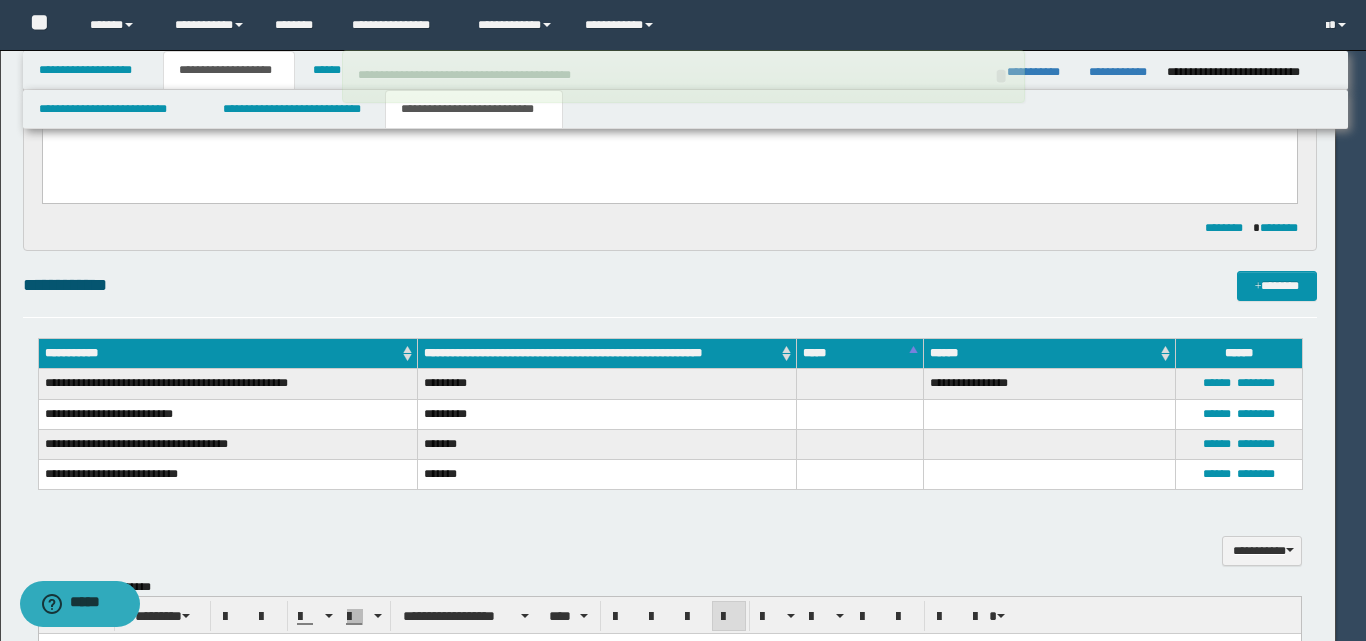 type 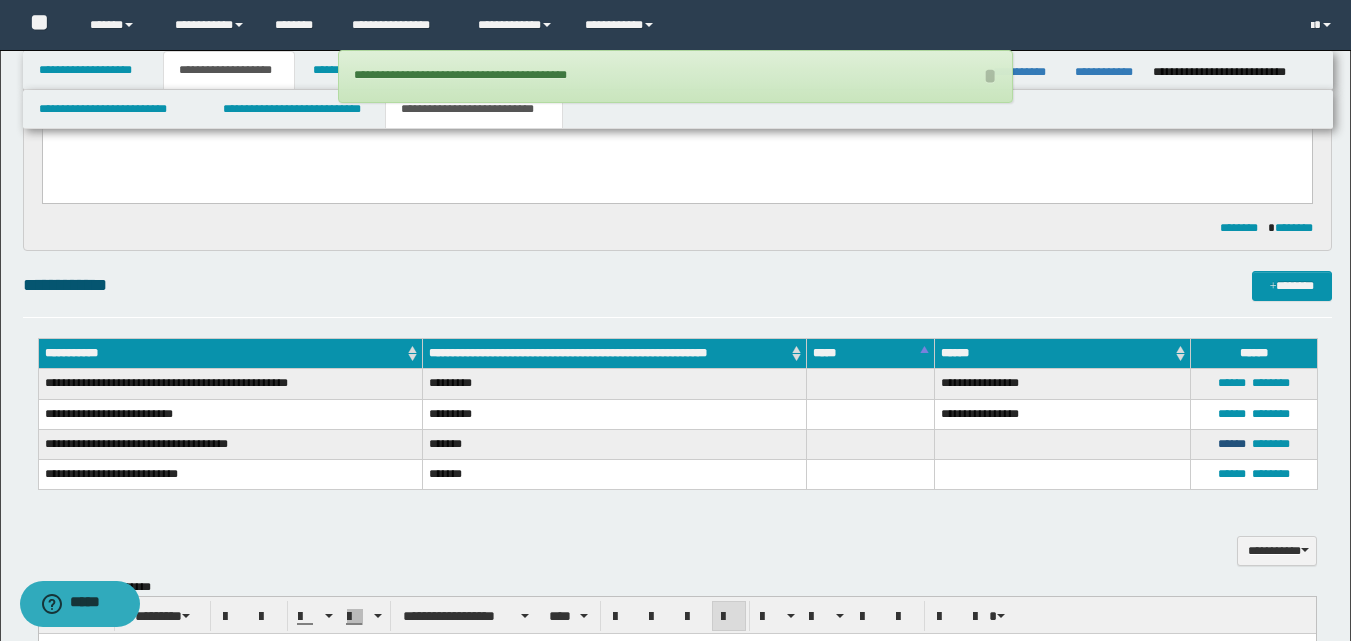 click on "******" at bounding box center (1232, 444) 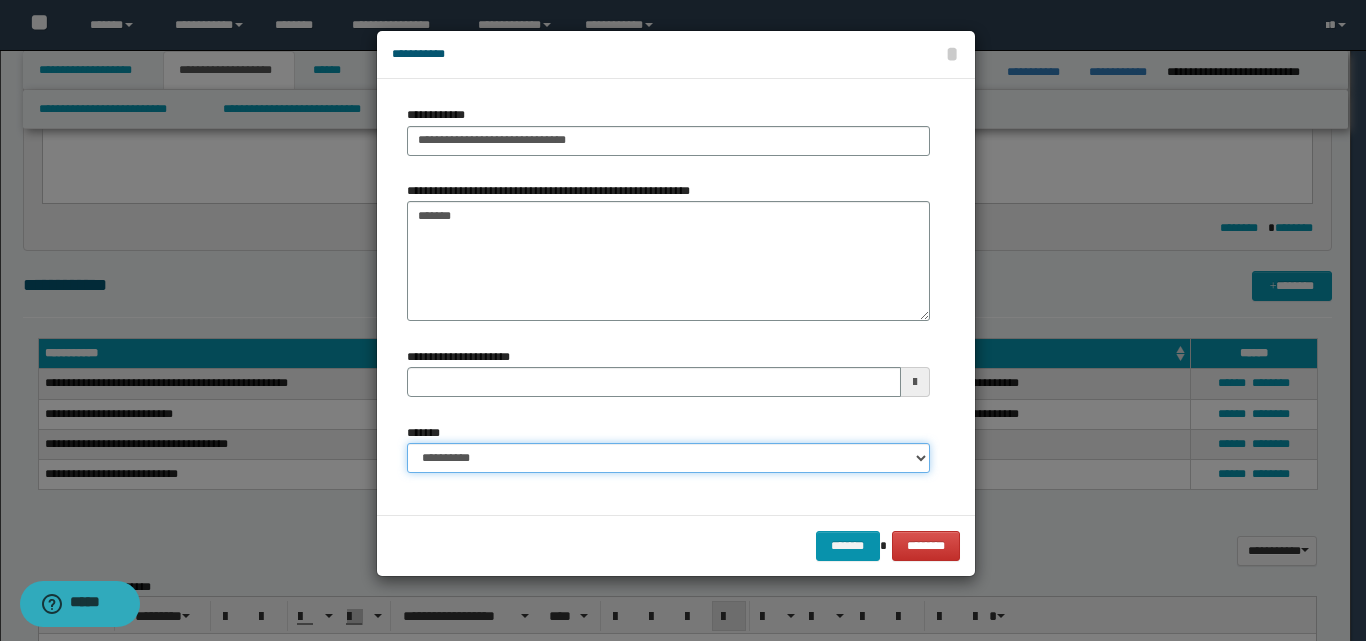 click on "**********" at bounding box center (668, 458) 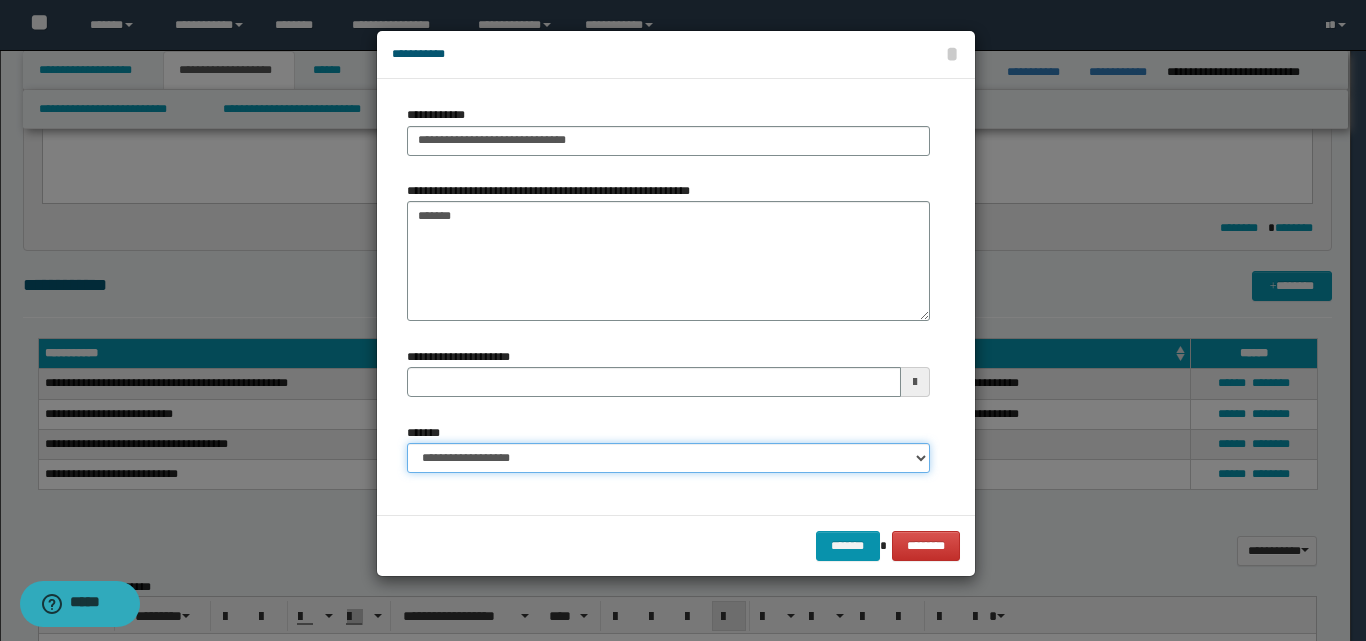 type 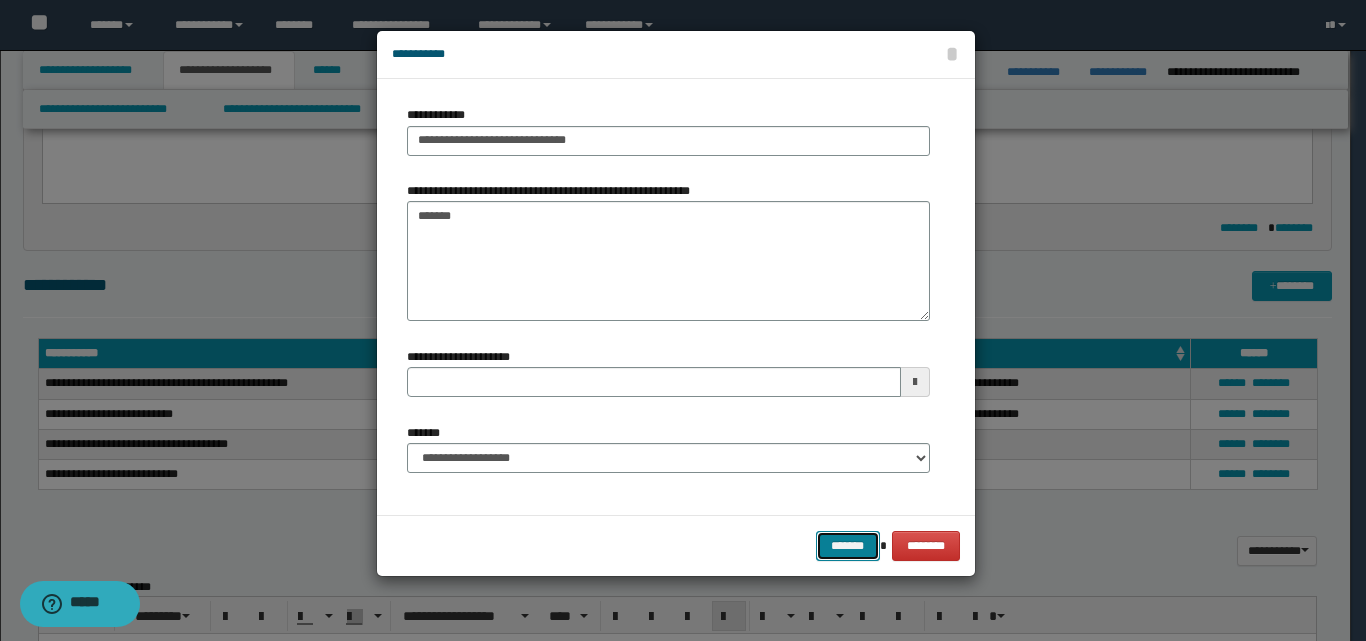click on "*******" at bounding box center (848, 546) 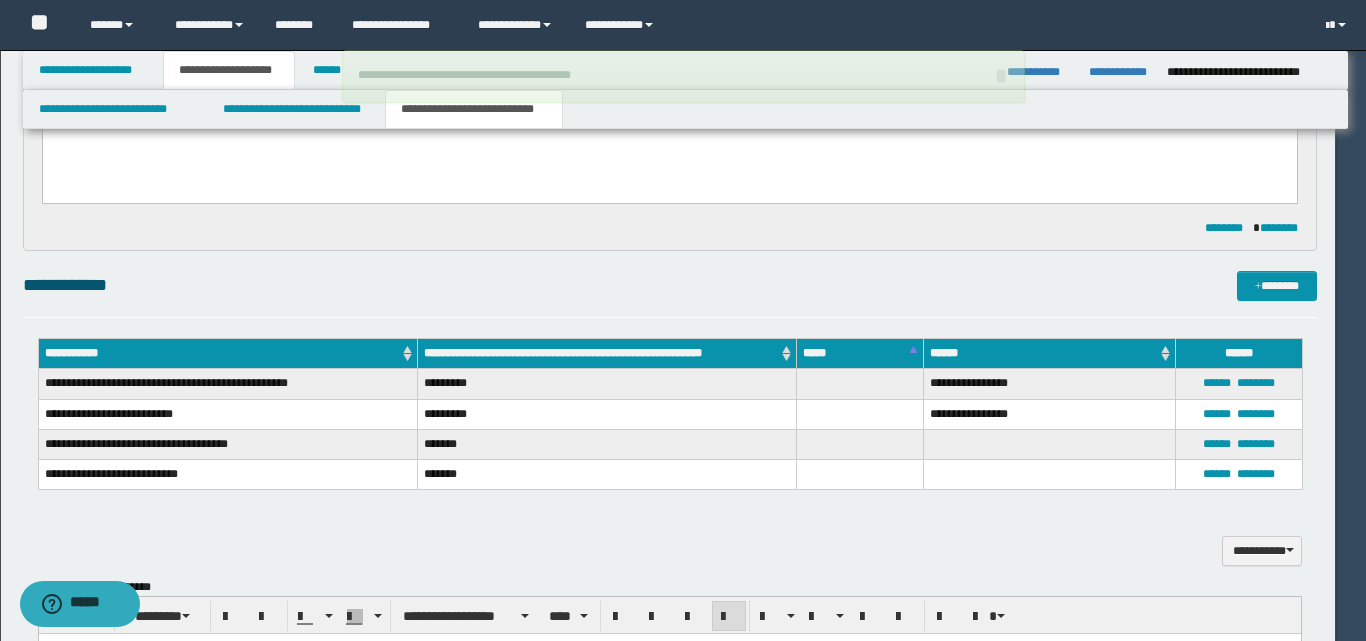 type 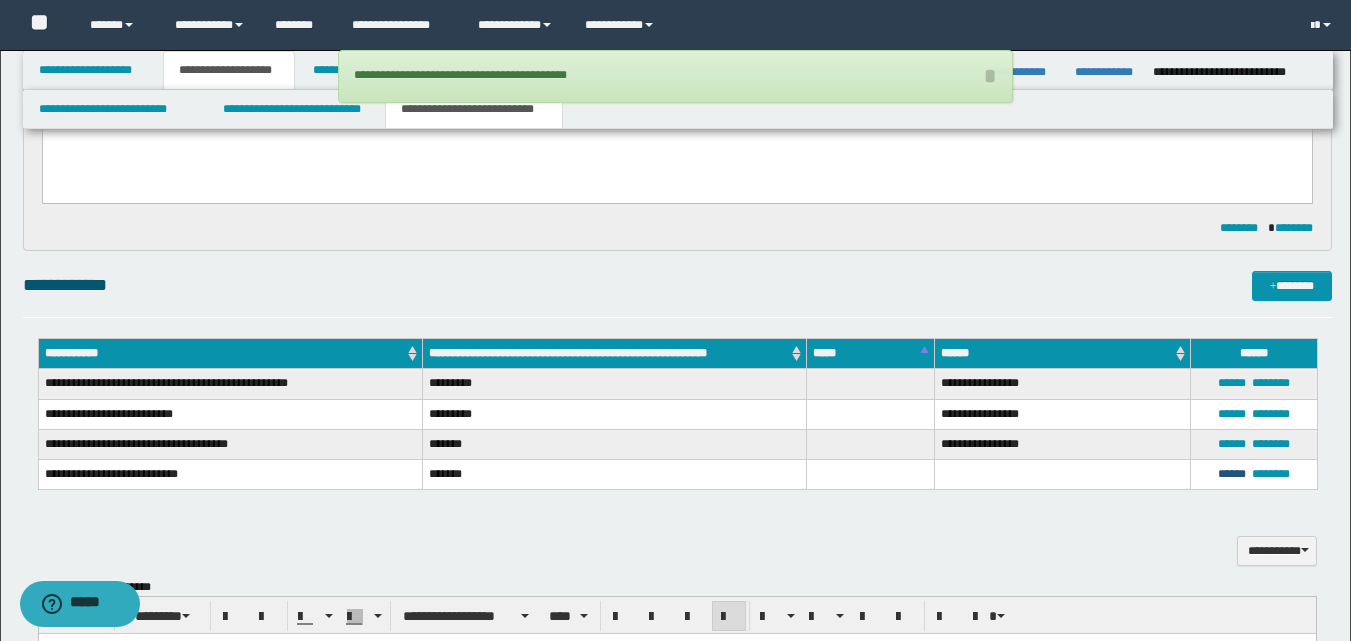 click on "******" at bounding box center (1232, 474) 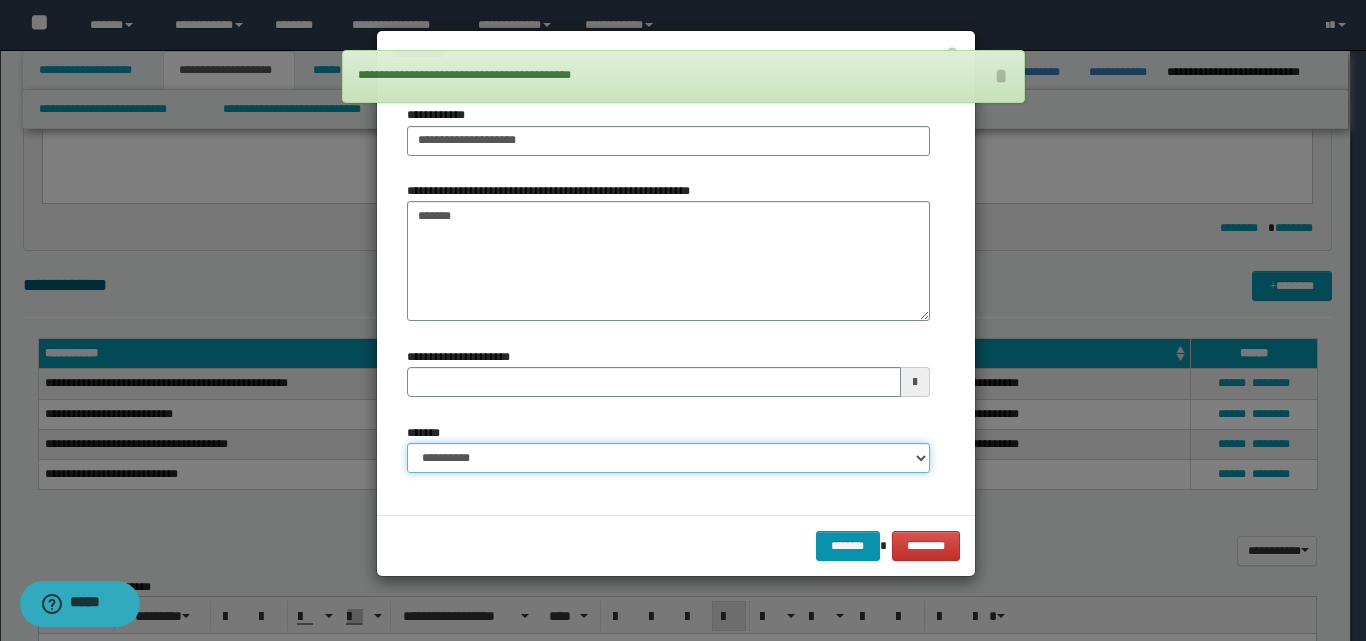 click on "**********" at bounding box center (668, 458) 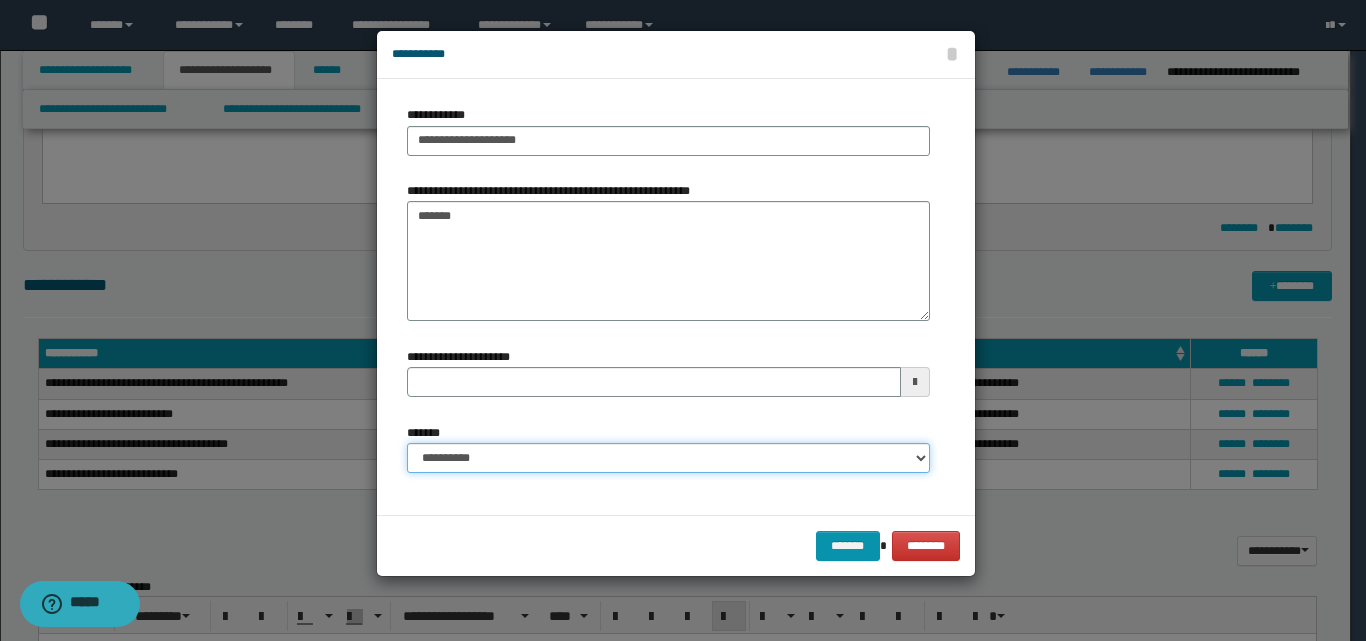 select on "*" 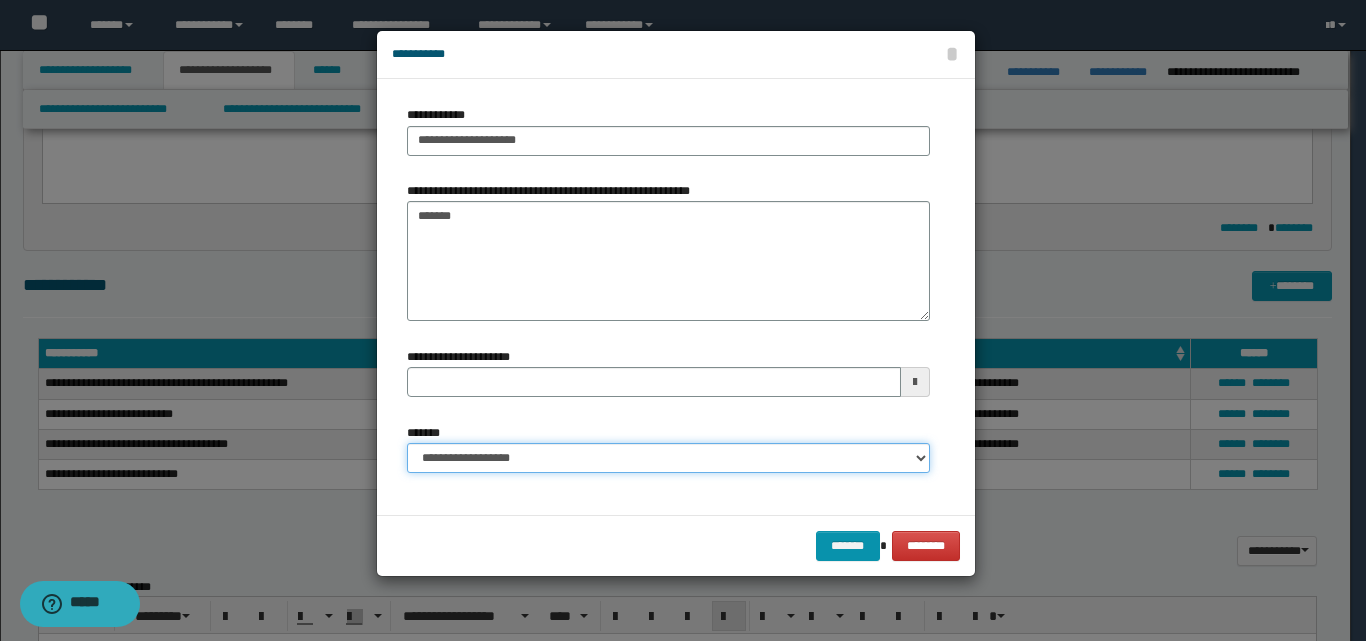 type 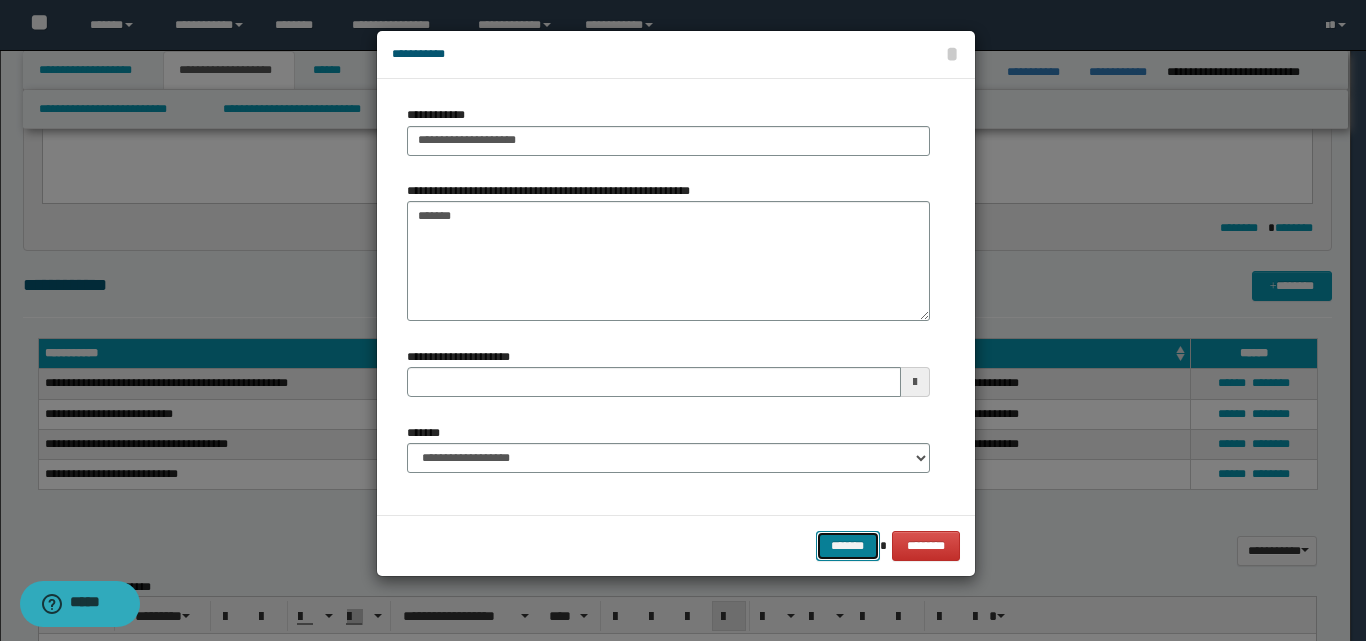 click on "*******" at bounding box center [848, 546] 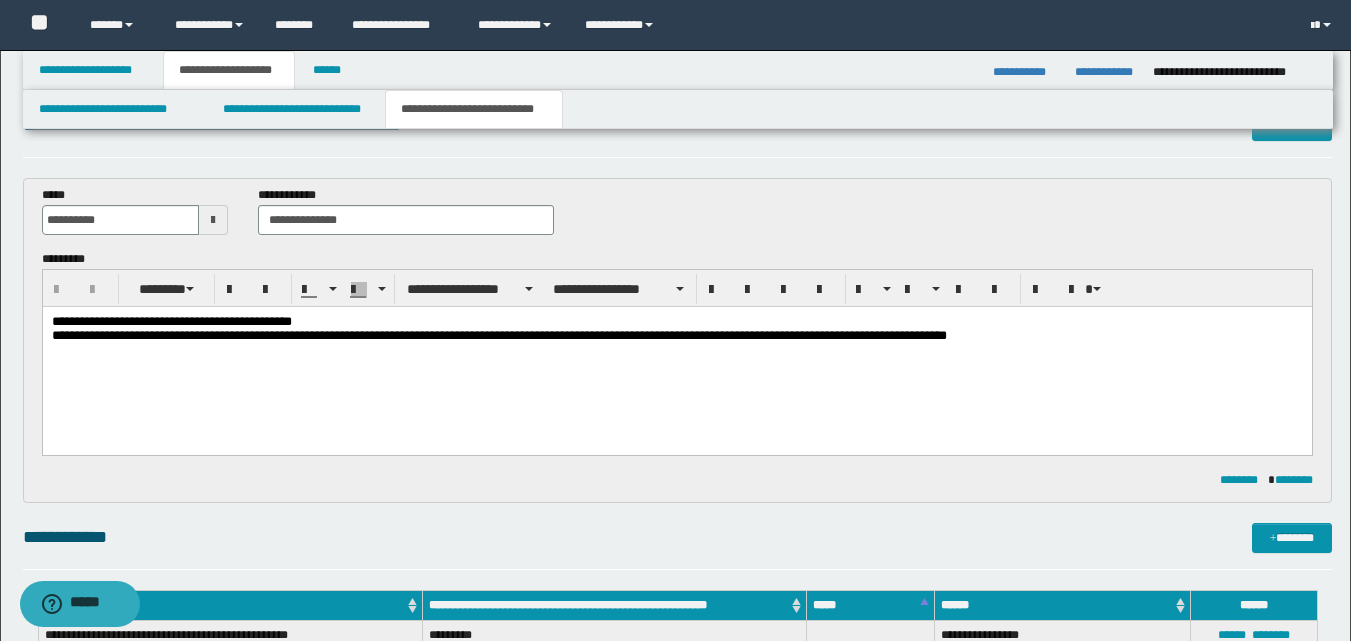 scroll, scrollTop: 0, scrollLeft: 0, axis: both 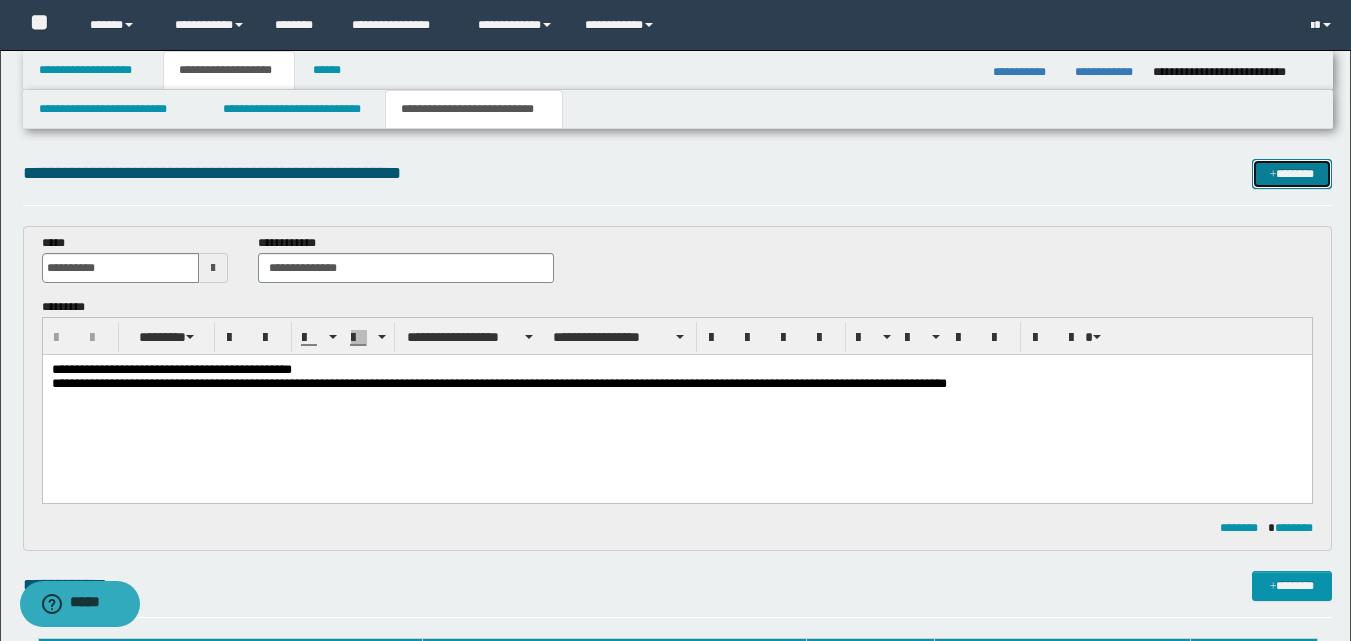 click on "*******" at bounding box center [1292, 174] 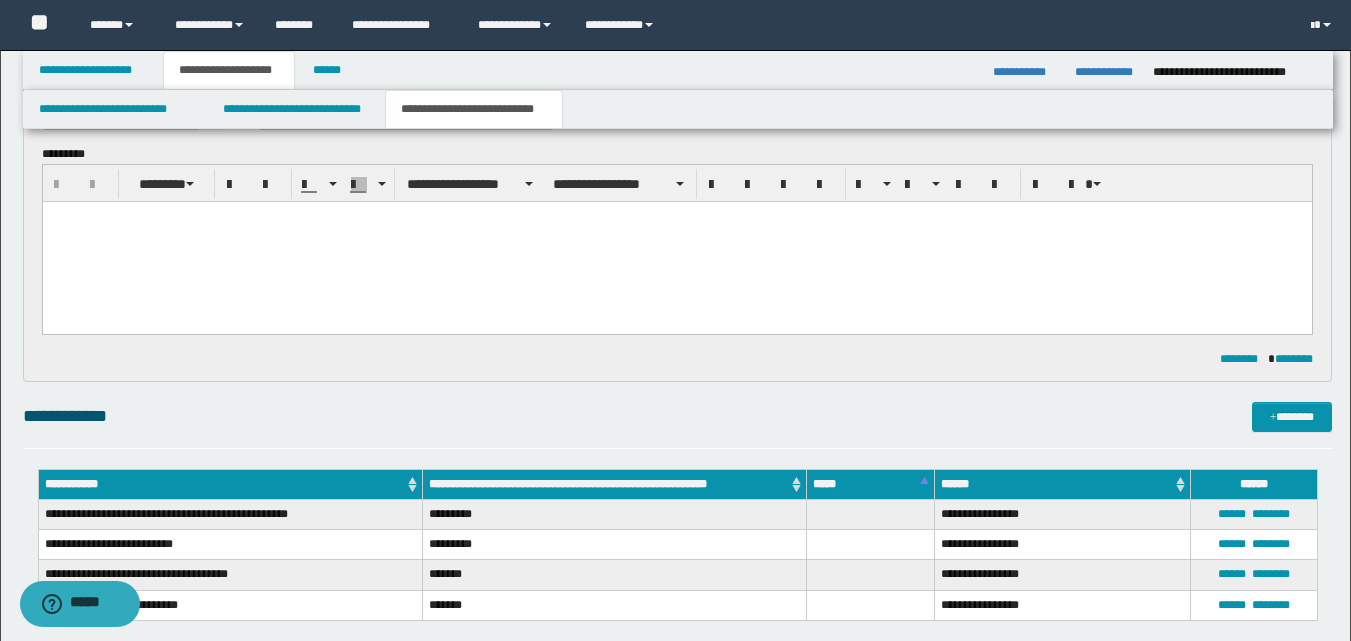 scroll, scrollTop: 0, scrollLeft: 0, axis: both 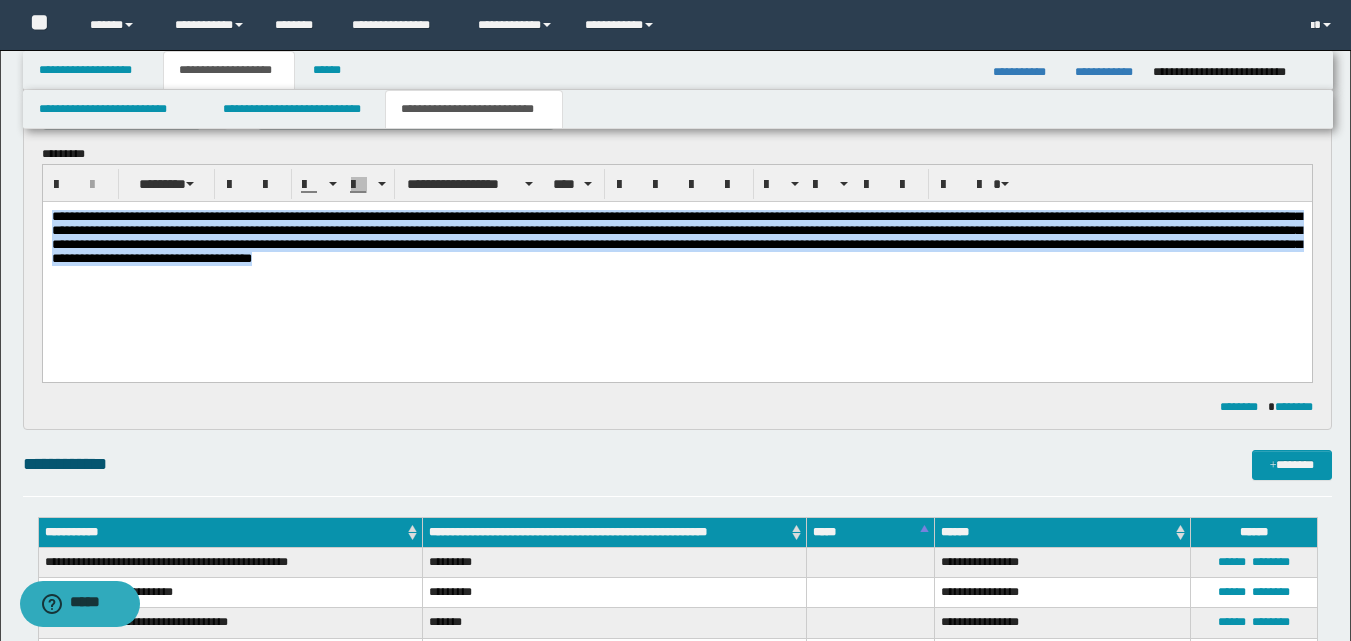 drag, startPoint x: 51, startPoint y: 217, endPoint x: 1119, endPoint y: 263, distance: 1068.9902 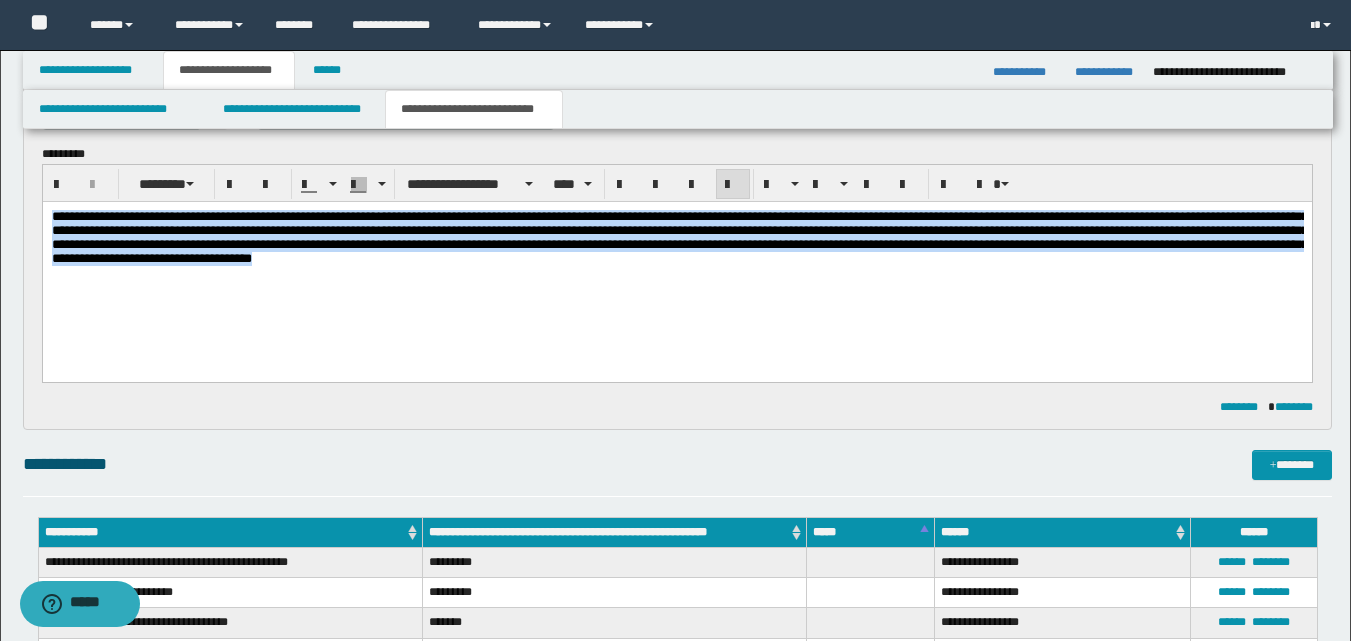 click on "**********" at bounding box center [676, 262] 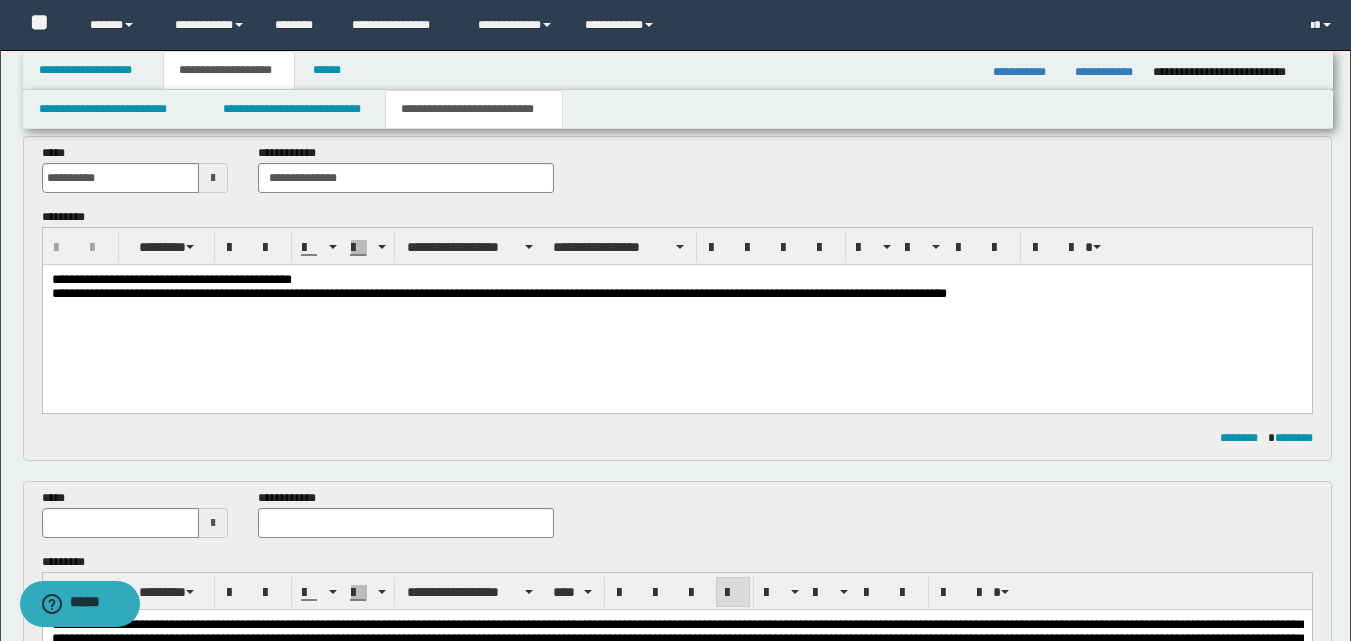 scroll, scrollTop: 200, scrollLeft: 0, axis: vertical 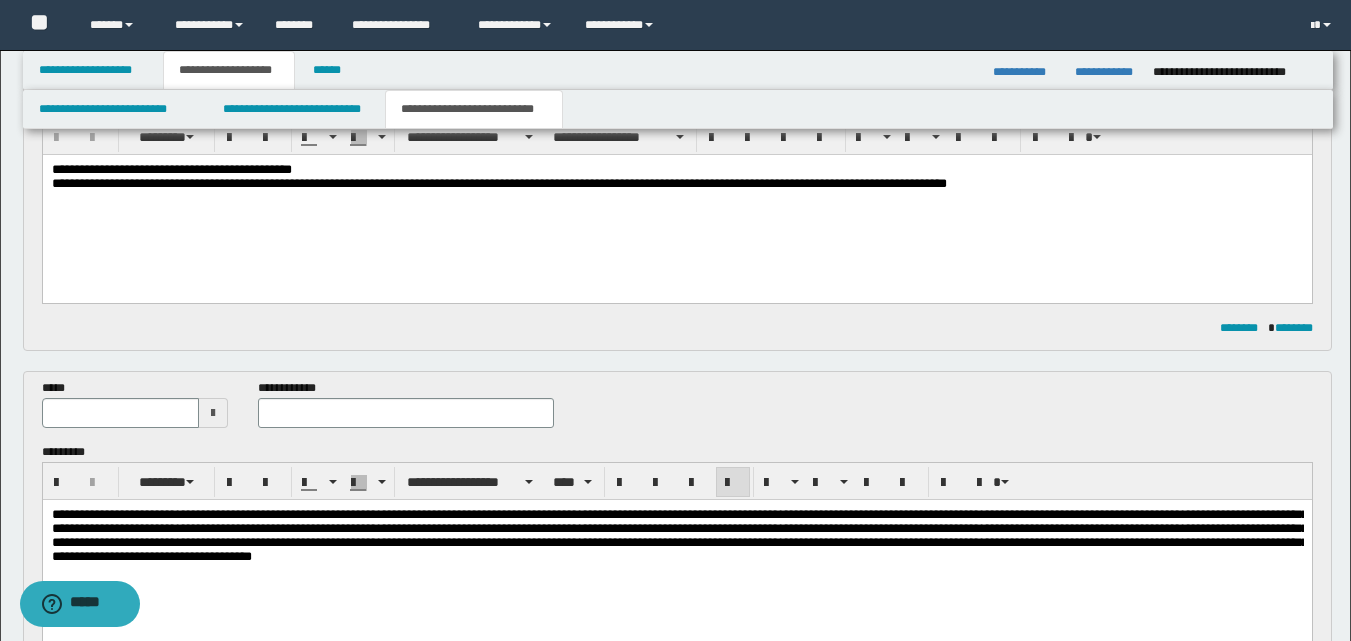 click at bounding box center [213, 413] 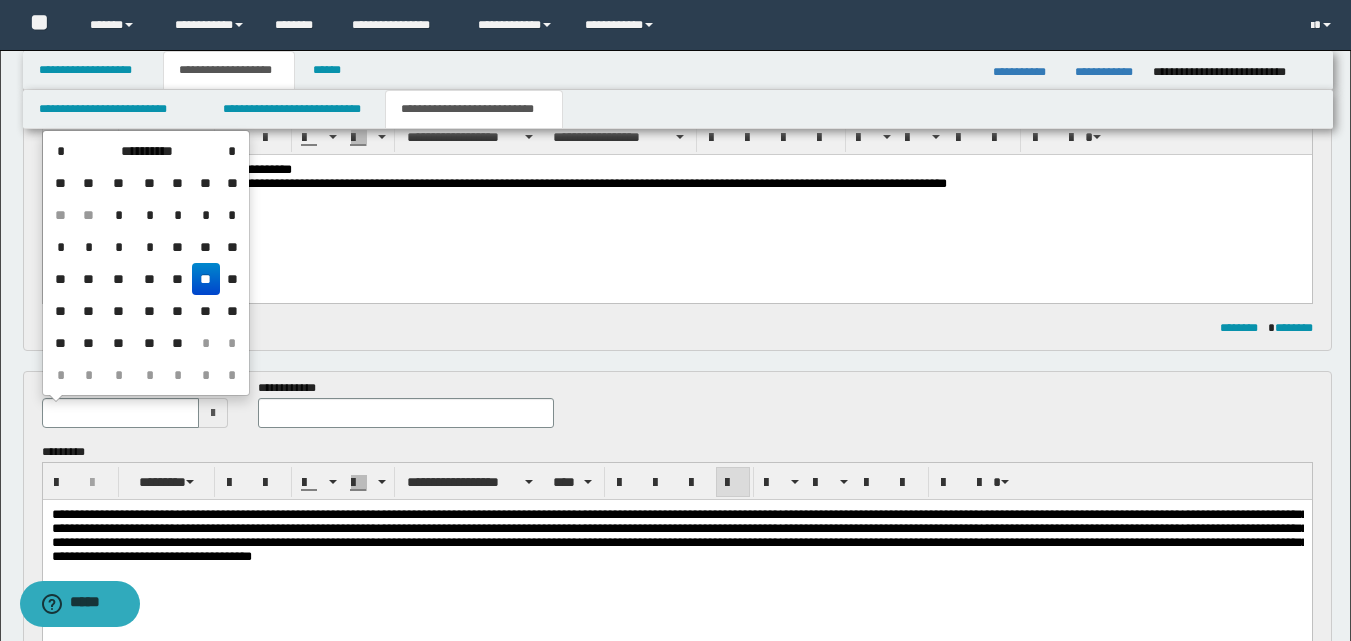 click on "**" at bounding box center [178, 279] 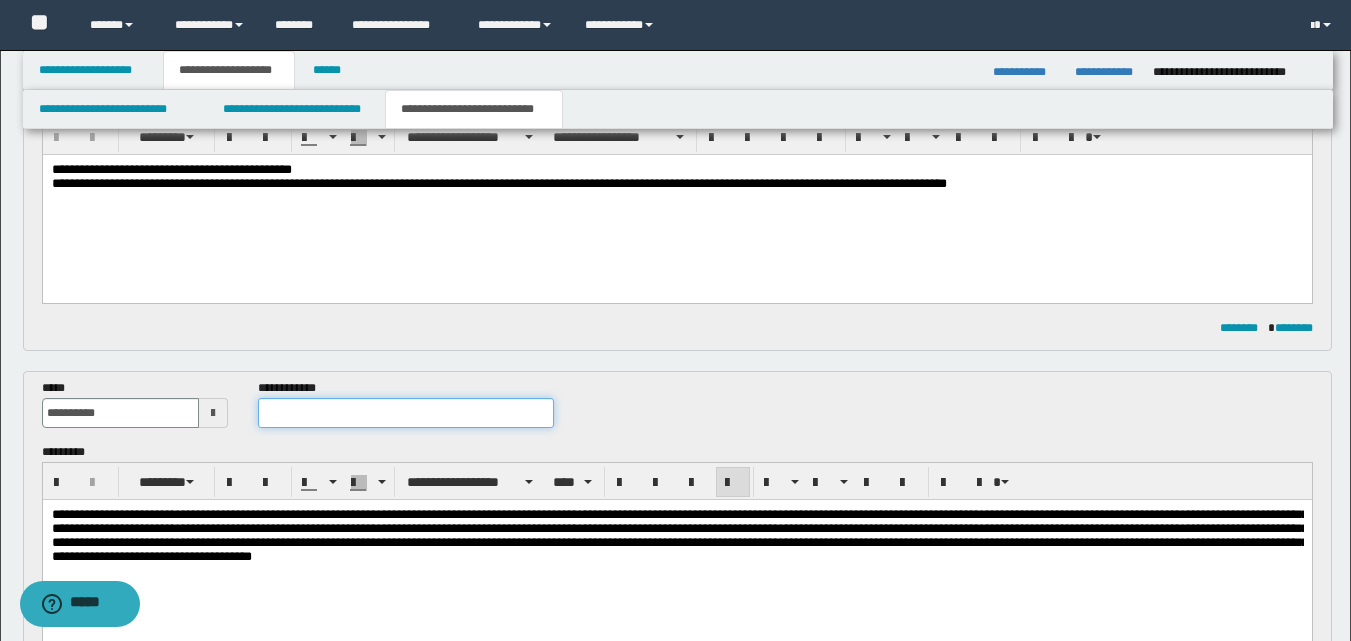 click at bounding box center (405, 413) 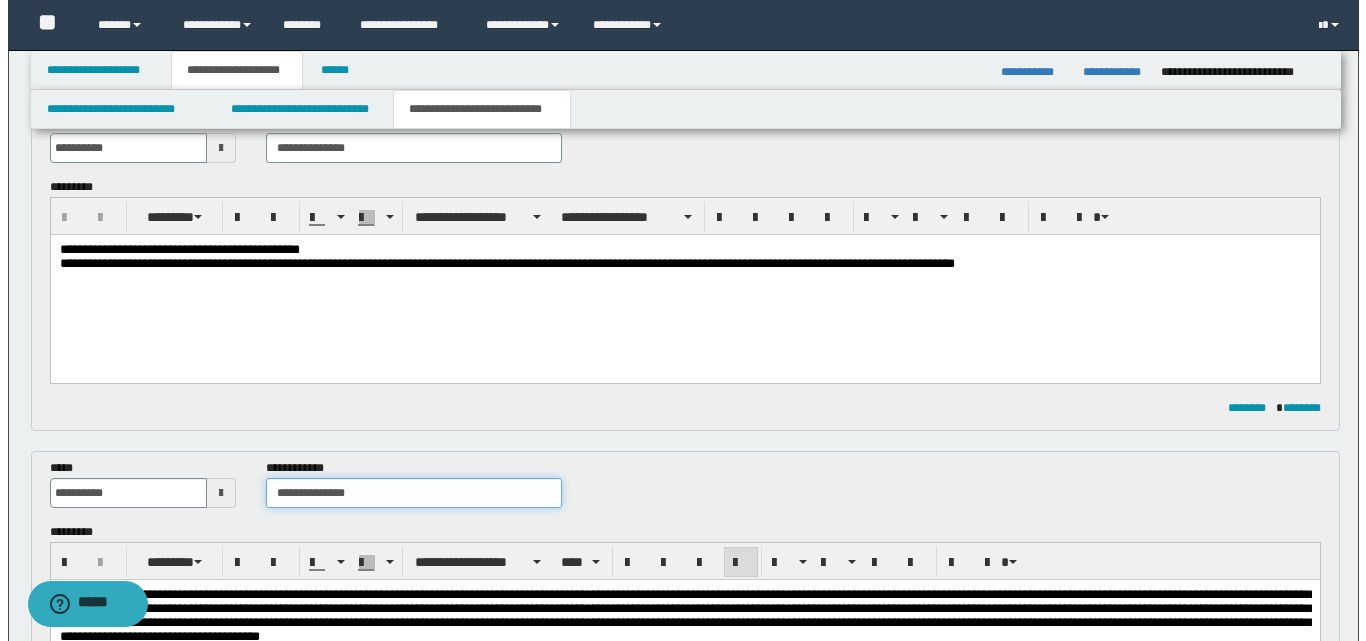 scroll, scrollTop: 0, scrollLeft: 0, axis: both 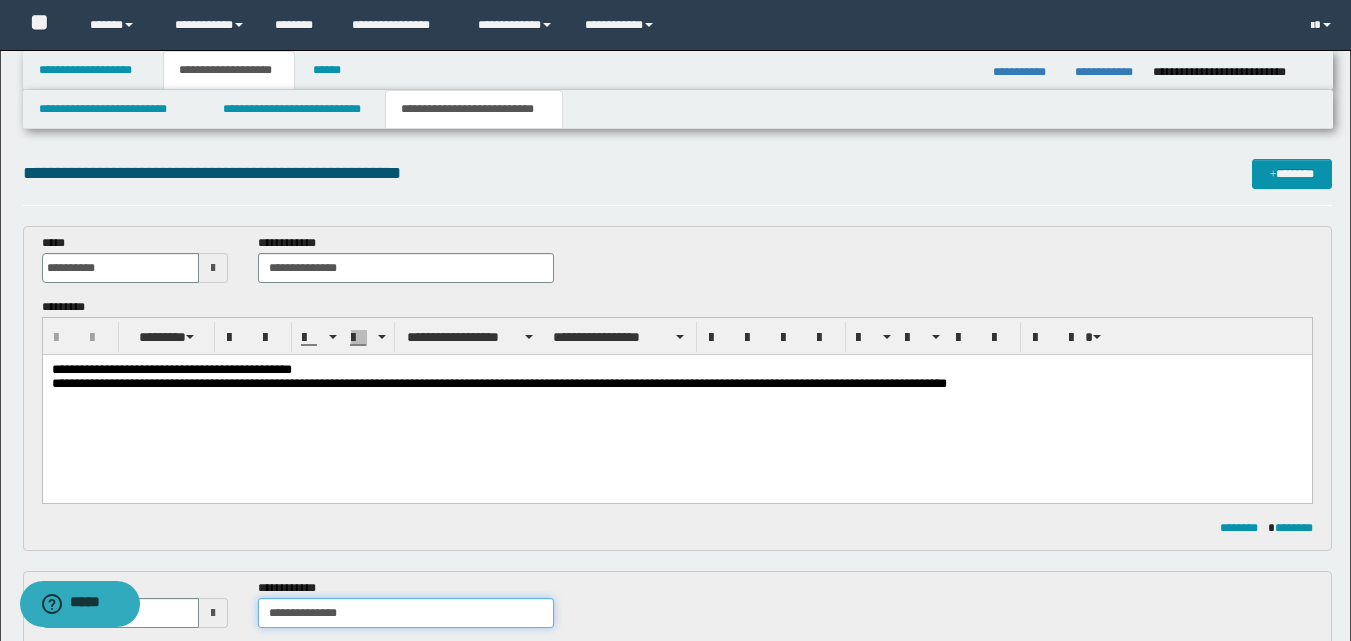 type on "**********" 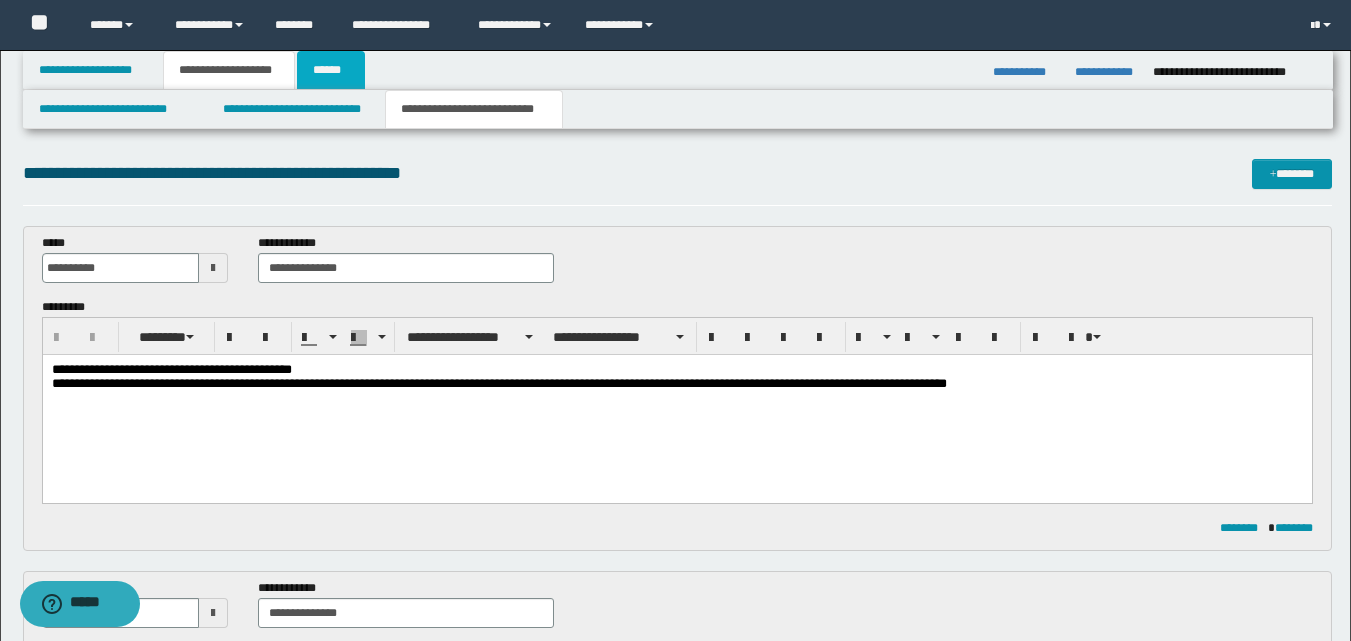 click on "******" at bounding box center (331, 70) 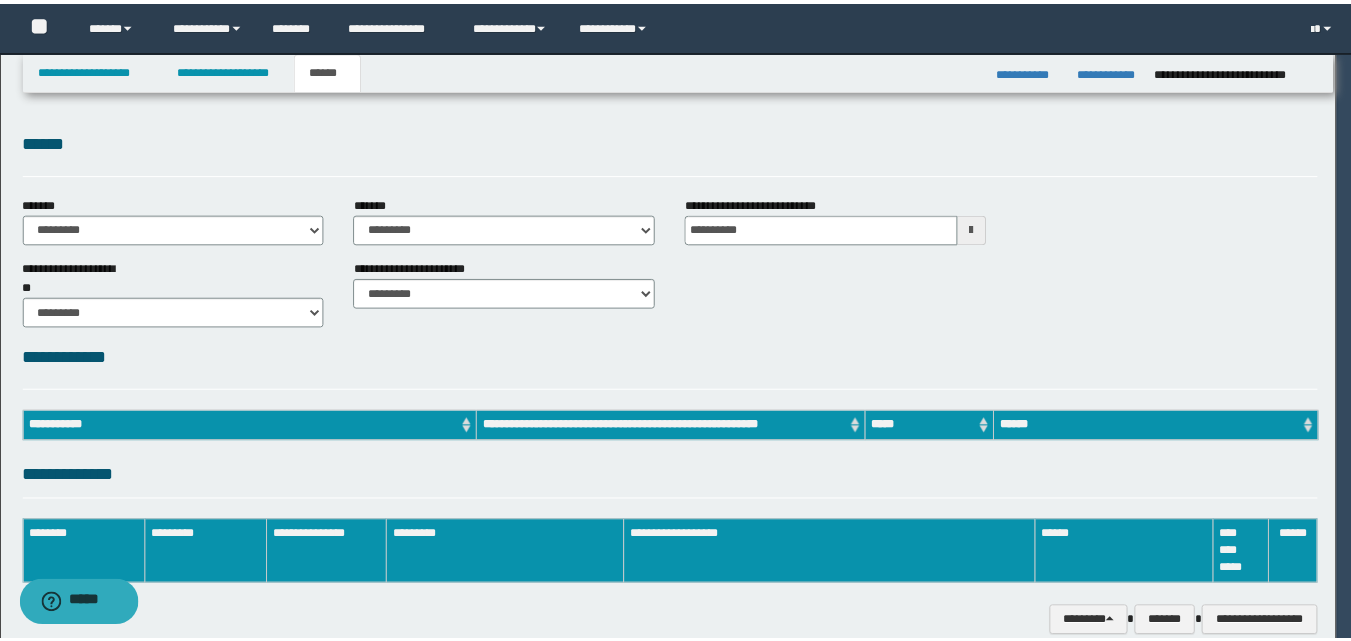 scroll, scrollTop: 0, scrollLeft: 0, axis: both 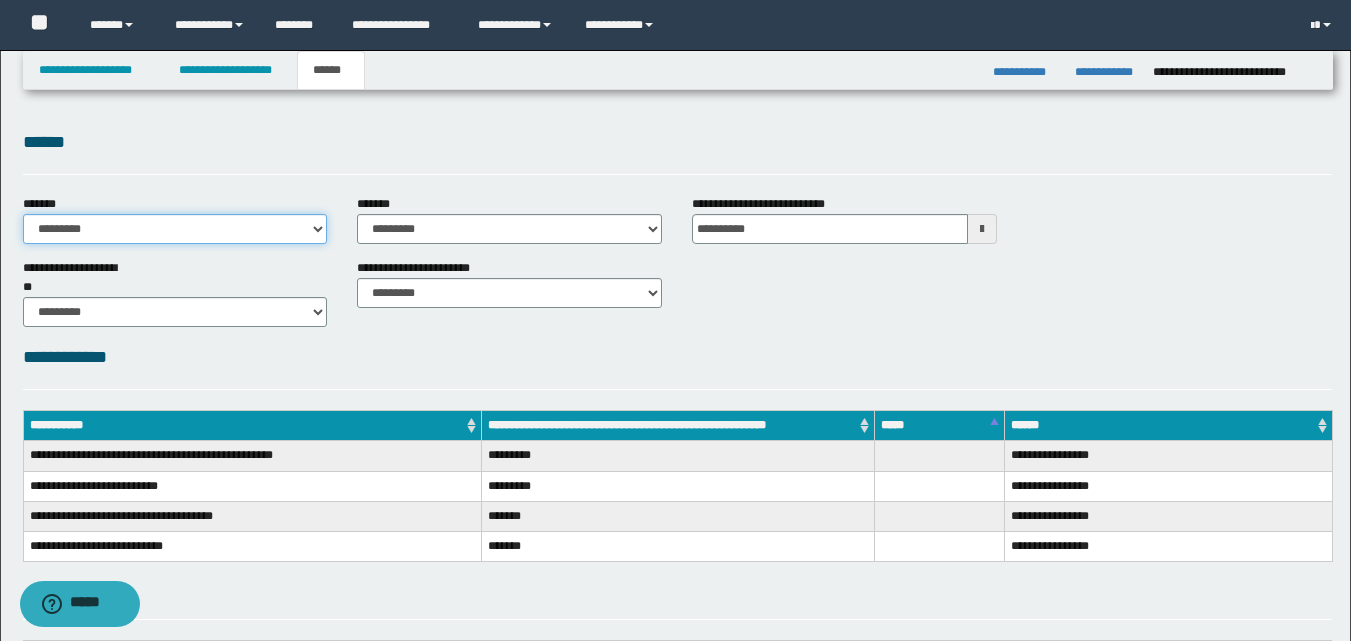 click on "**********" at bounding box center [175, 229] 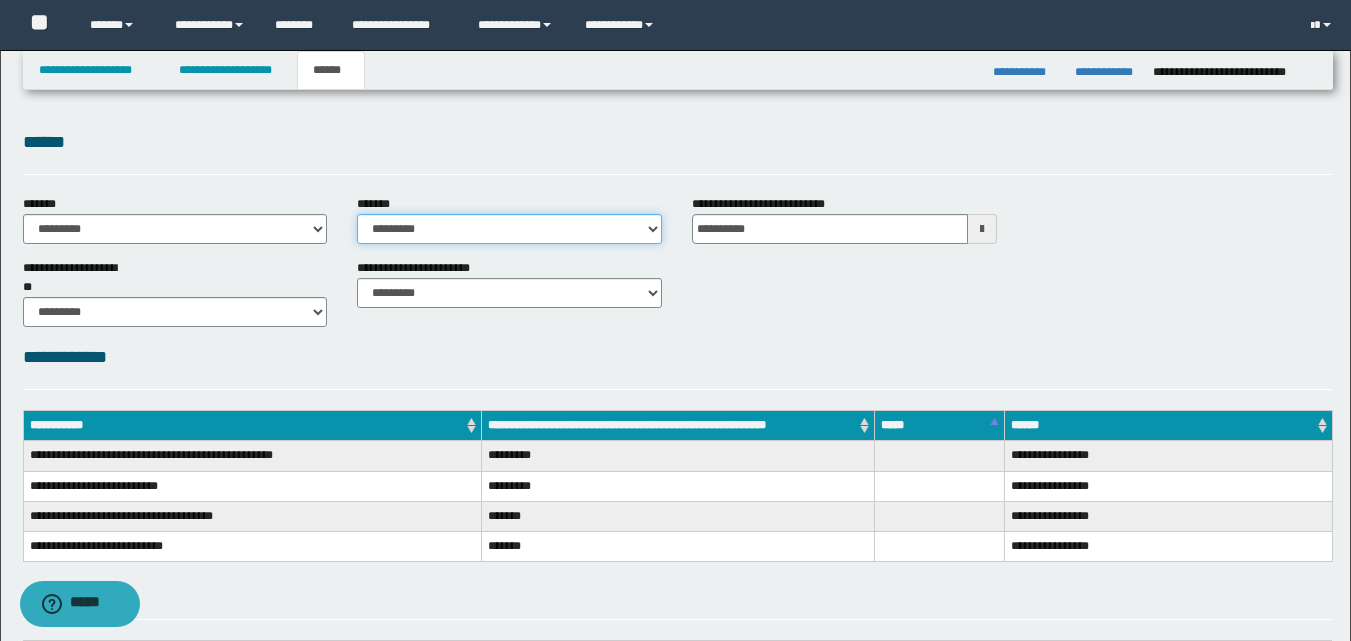 click on "**********" at bounding box center [509, 229] 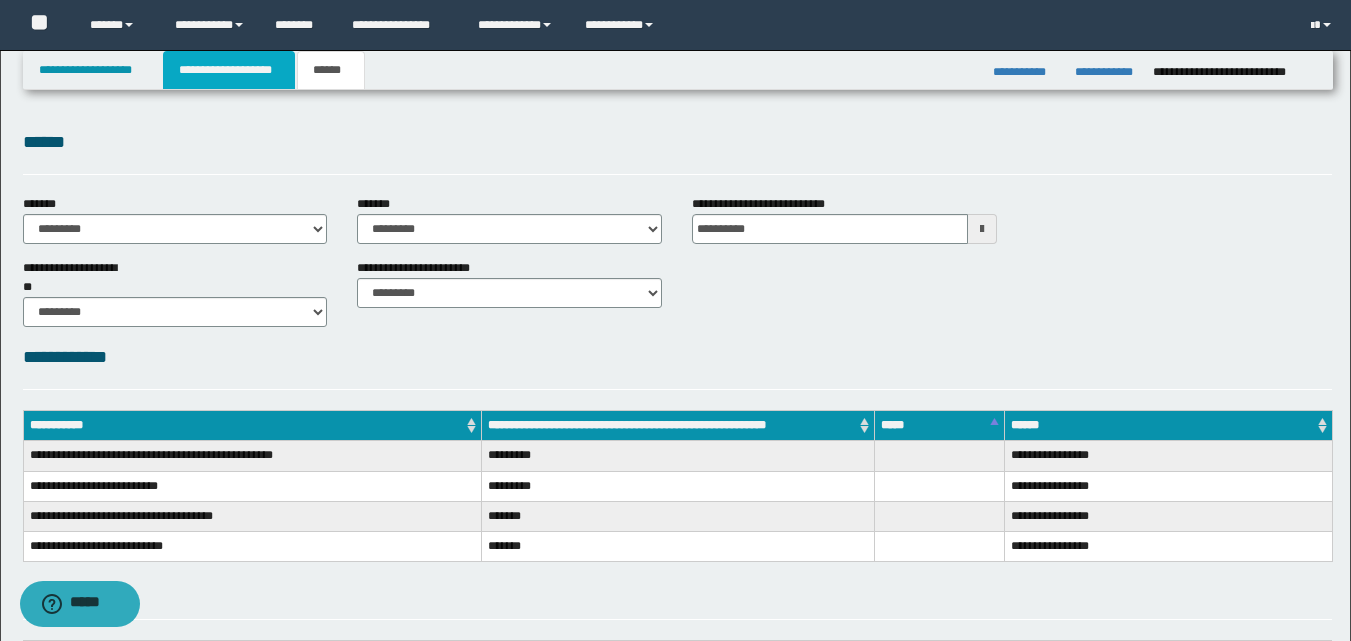 drag, startPoint x: 243, startPoint y: 68, endPoint x: 340, endPoint y: 140, distance: 120.80149 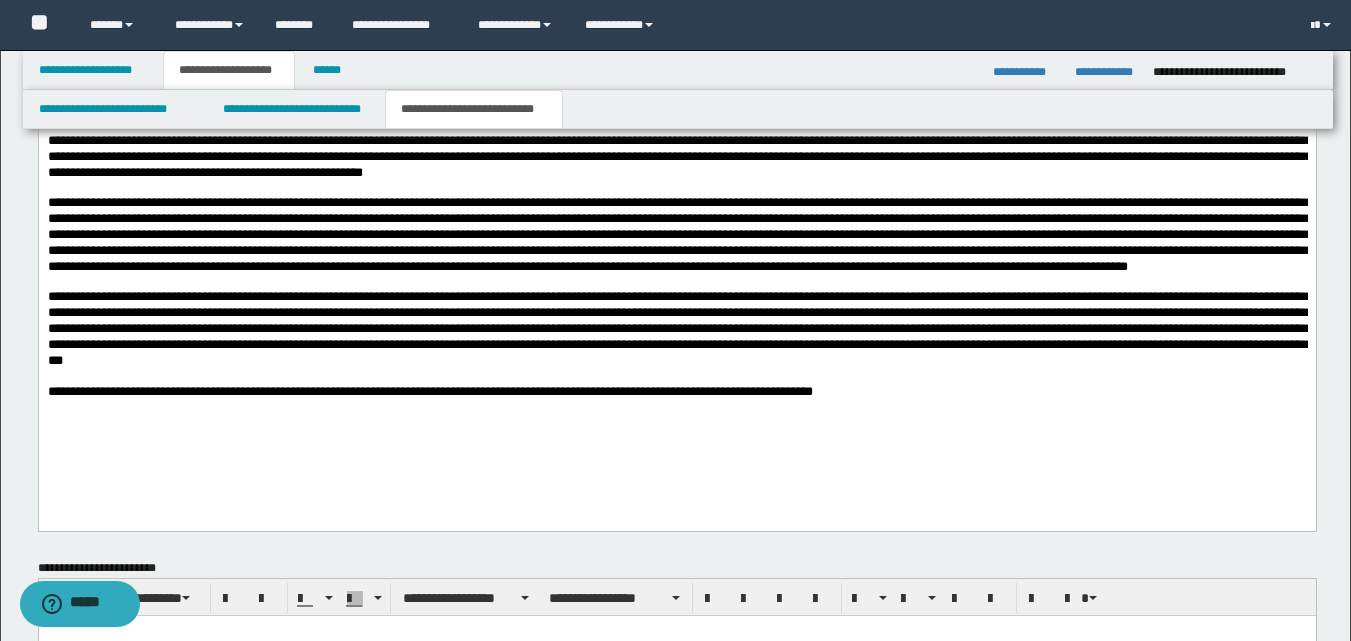 scroll, scrollTop: 1100, scrollLeft: 0, axis: vertical 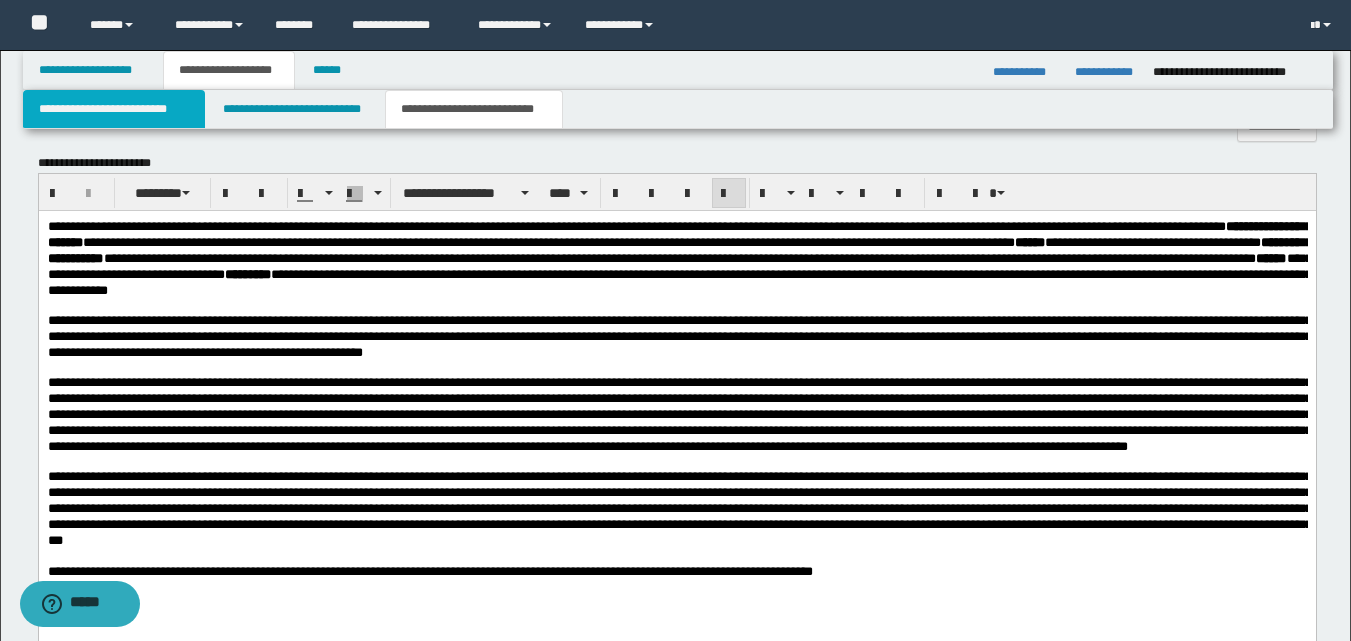 click on "**********" at bounding box center [114, 109] 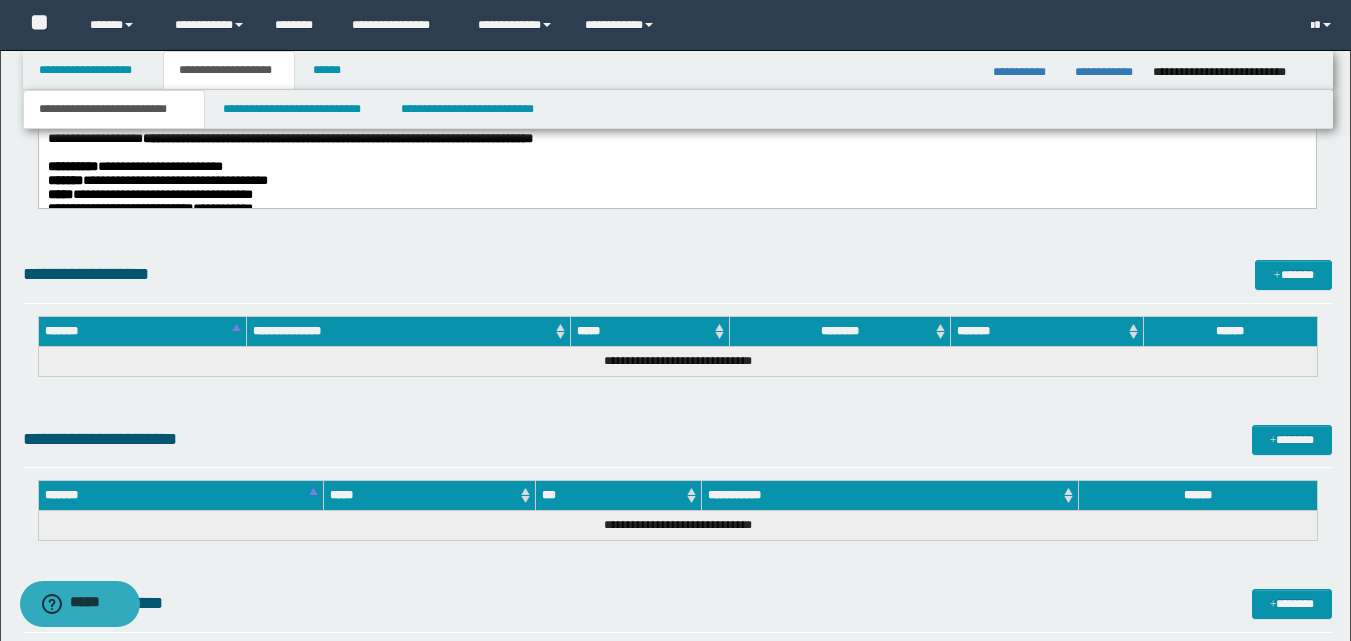 click on "**********" at bounding box center [676, 195] 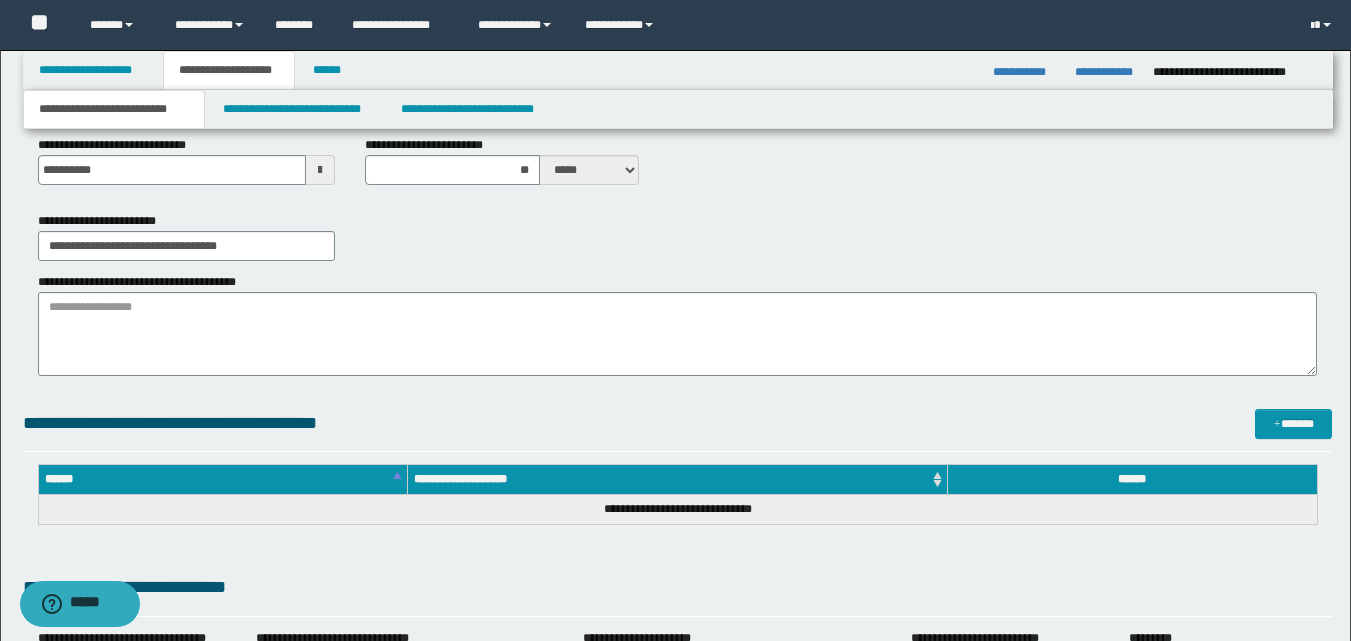 scroll, scrollTop: 0, scrollLeft: 0, axis: both 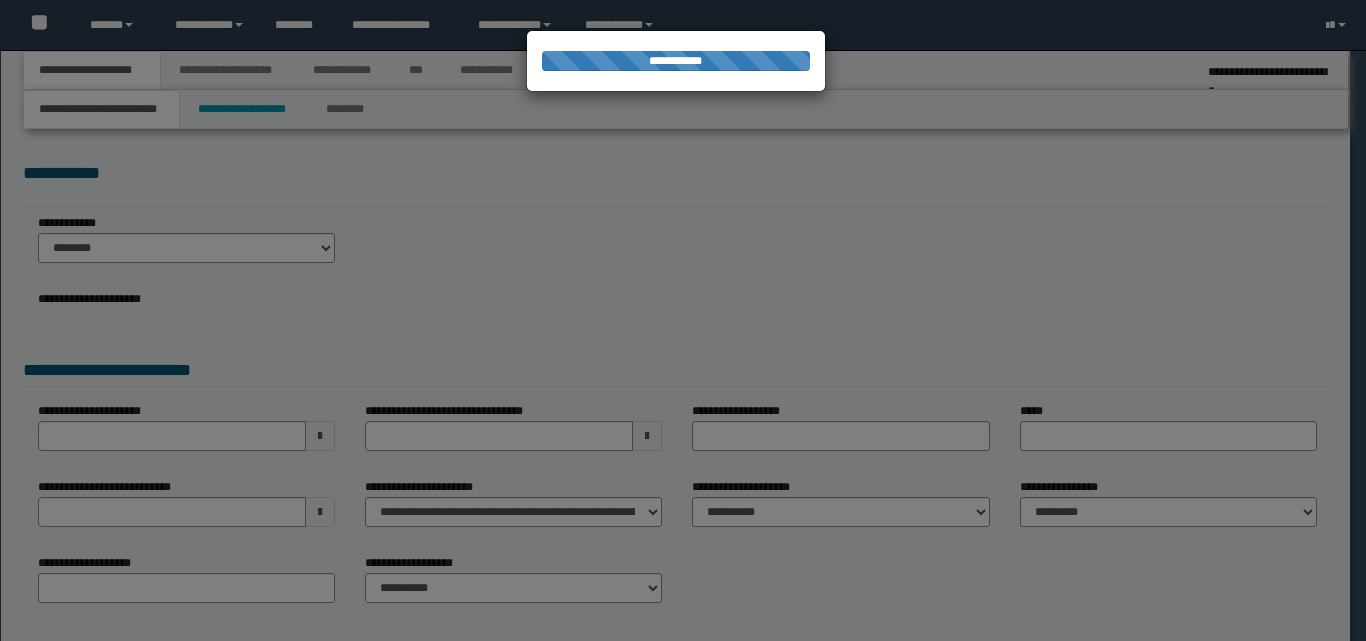 select on "*" 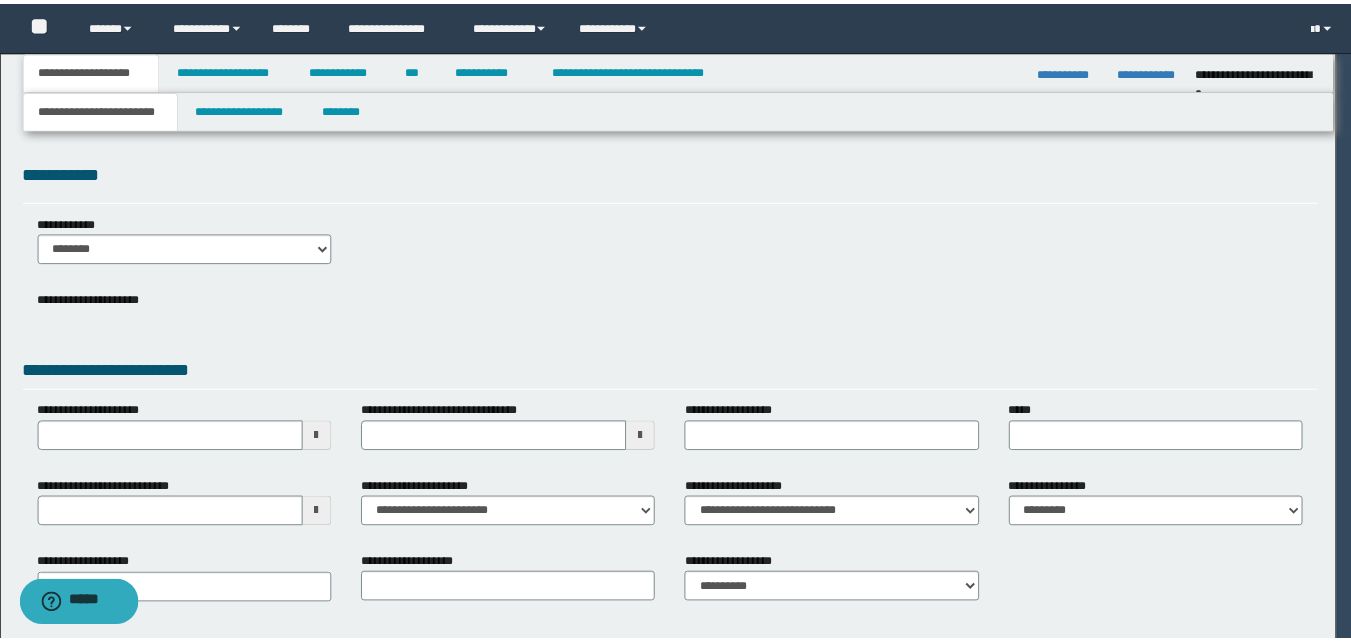 scroll, scrollTop: 0, scrollLeft: 0, axis: both 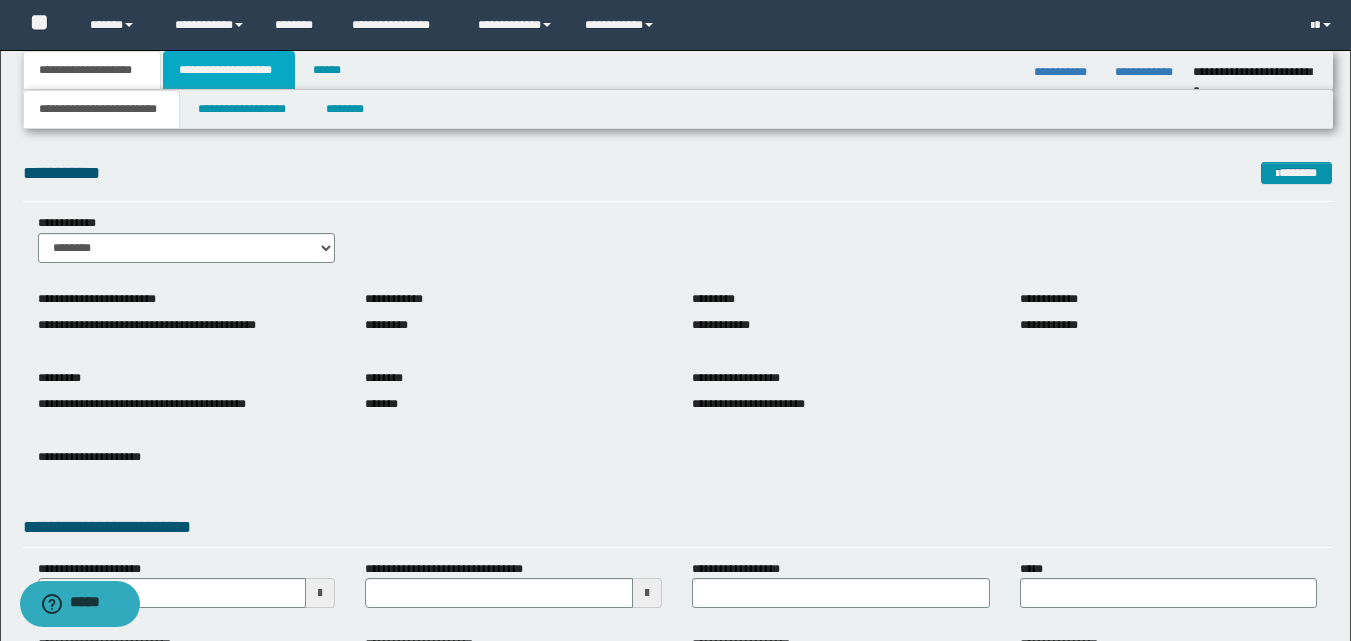 click on "**********" at bounding box center [229, 70] 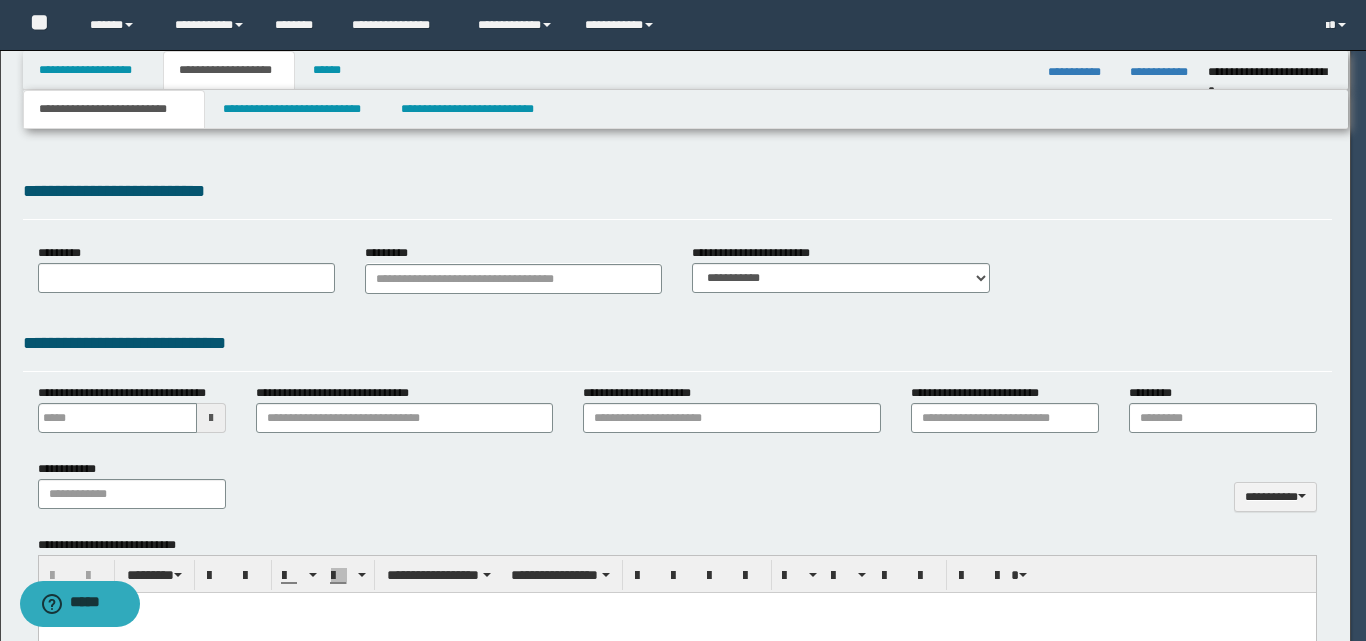 type 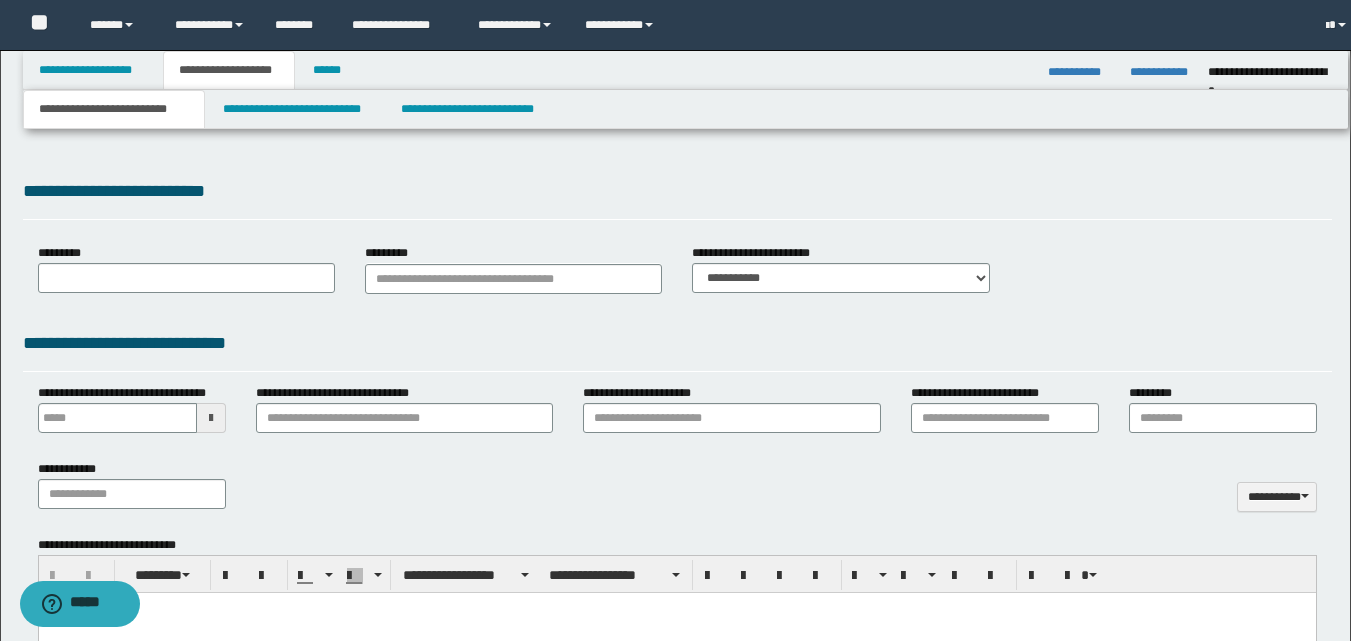 type on "**********" 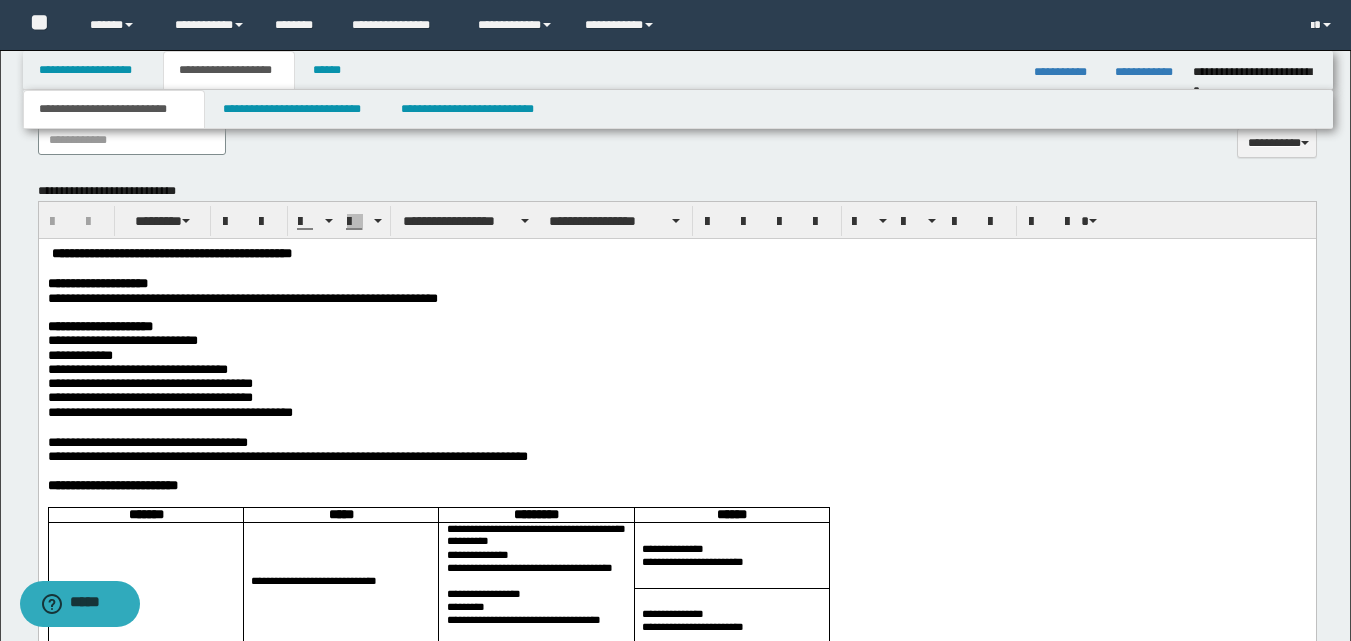 scroll, scrollTop: 1000, scrollLeft: 0, axis: vertical 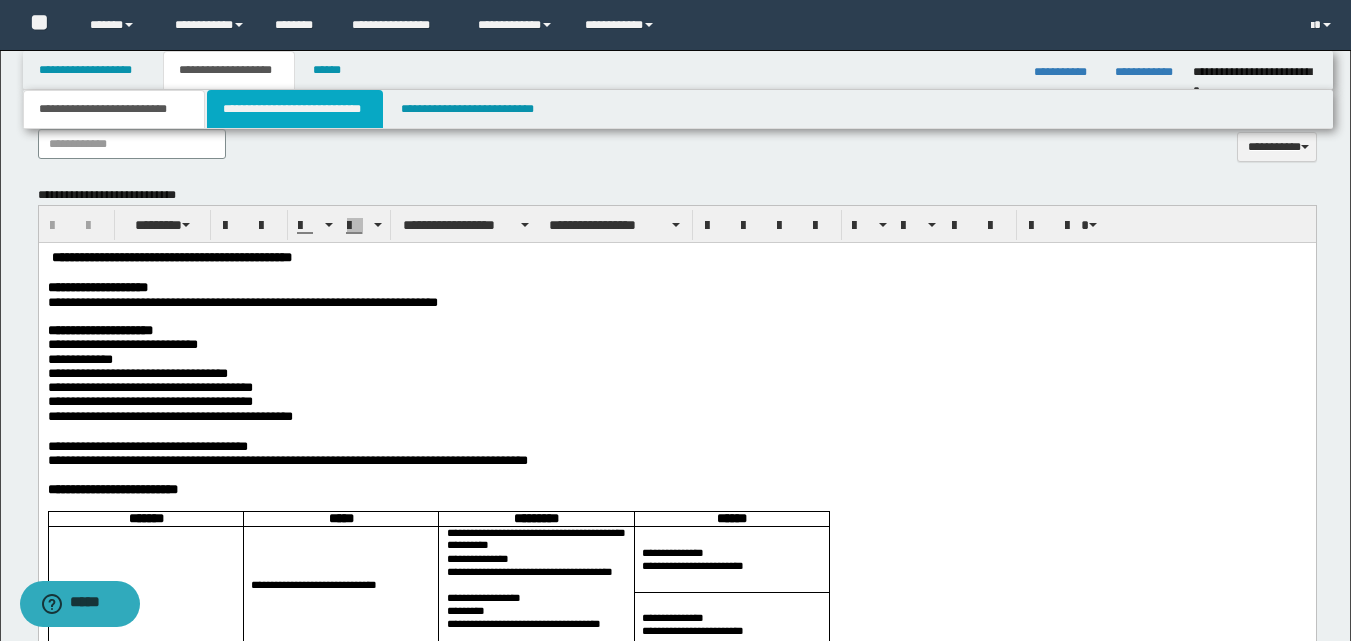 drag, startPoint x: 323, startPoint y: 113, endPoint x: 348, endPoint y: 132, distance: 31.400637 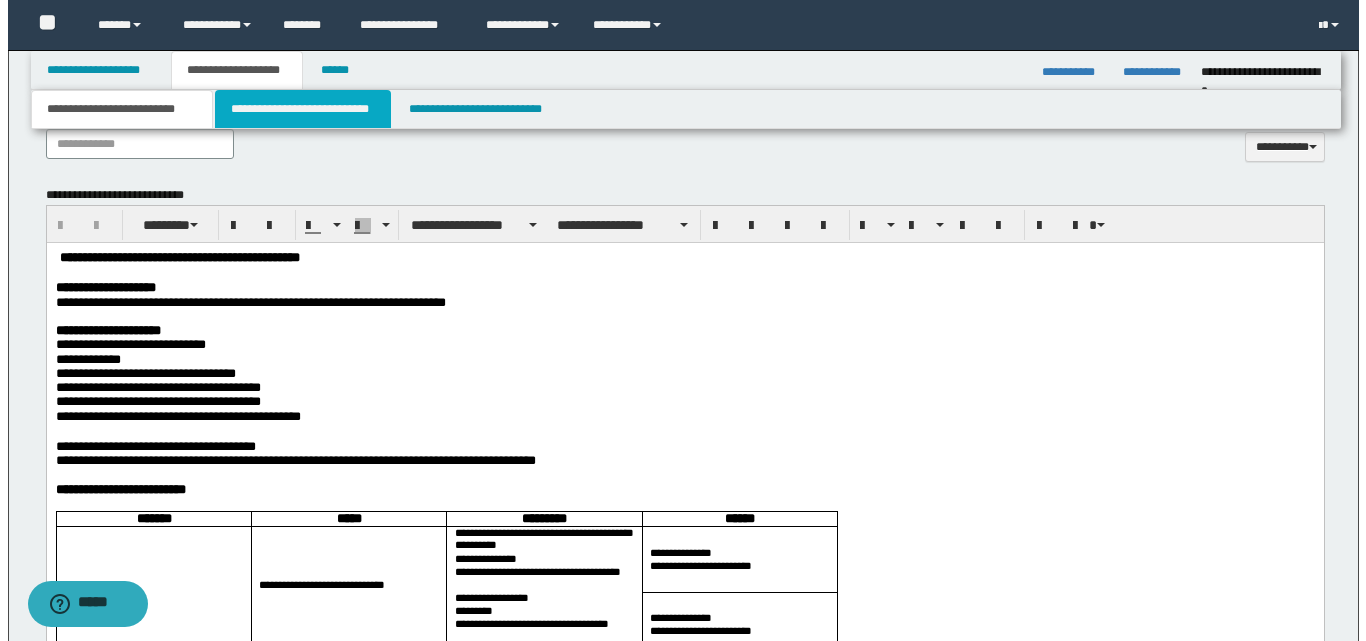 scroll, scrollTop: 0, scrollLeft: 0, axis: both 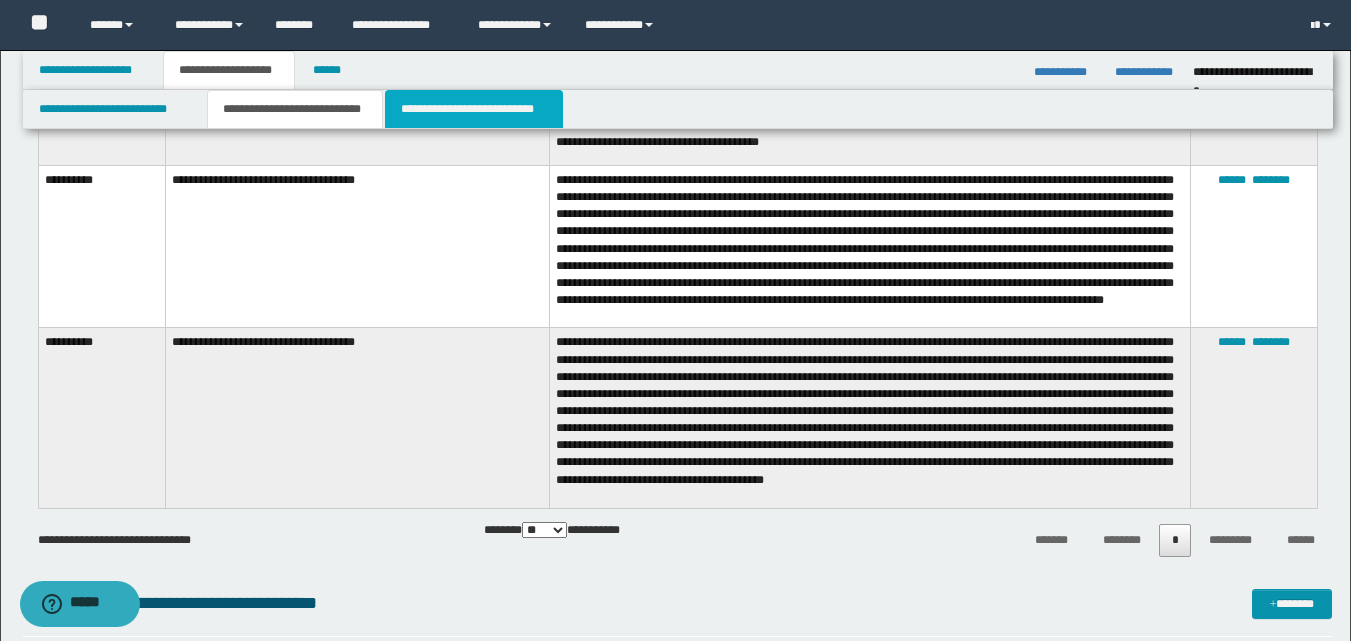 click on "**********" at bounding box center [474, 109] 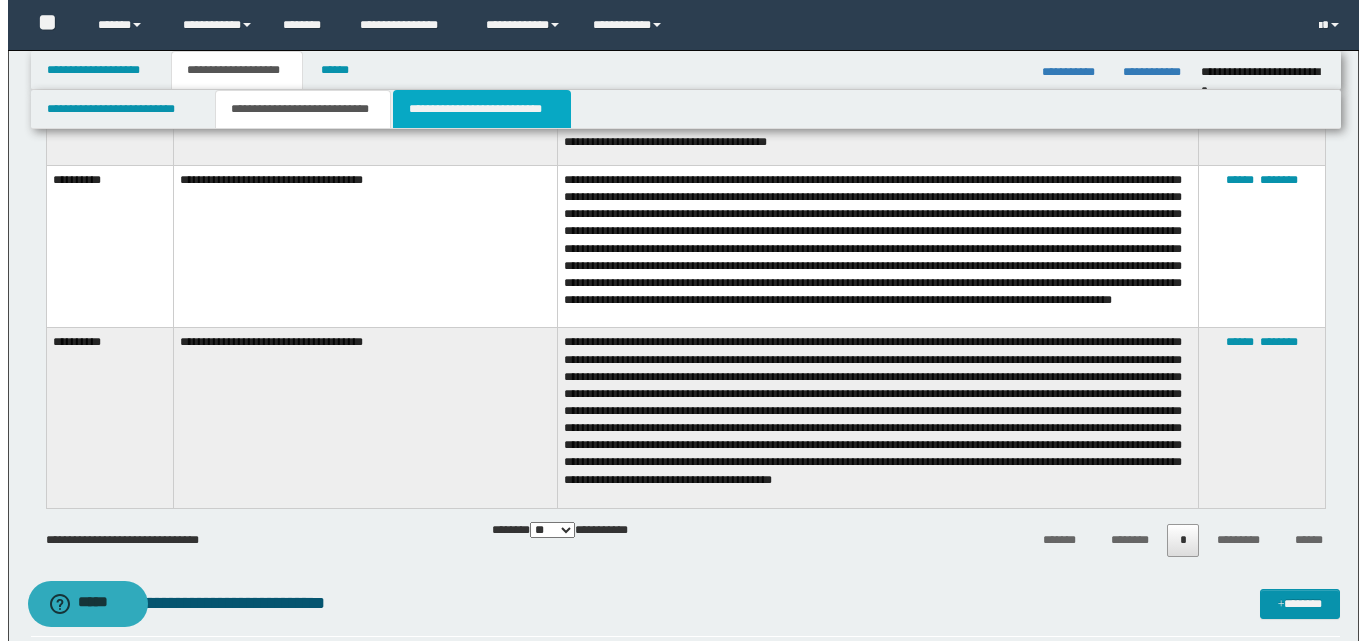 scroll, scrollTop: 0, scrollLeft: 0, axis: both 